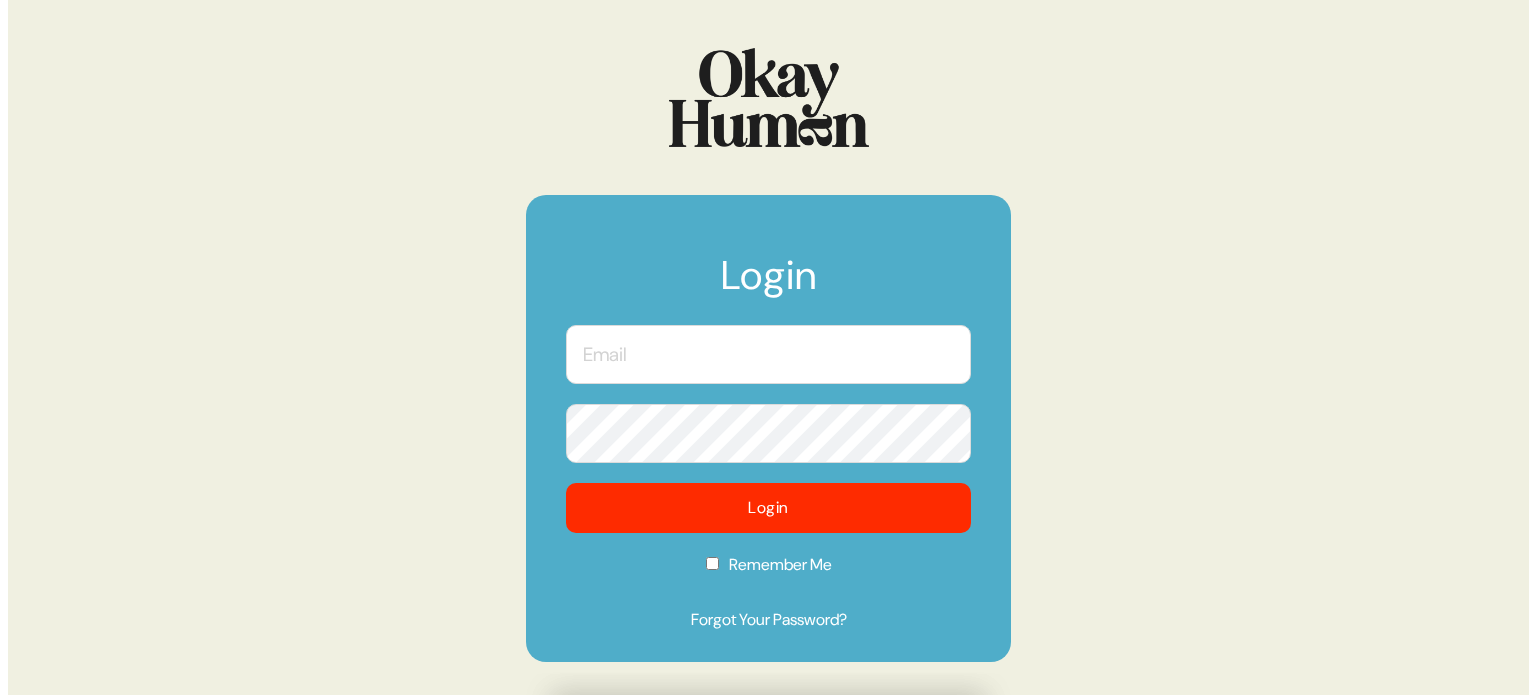 scroll, scrollTop: 0, scrollLeft: 0, axis: both 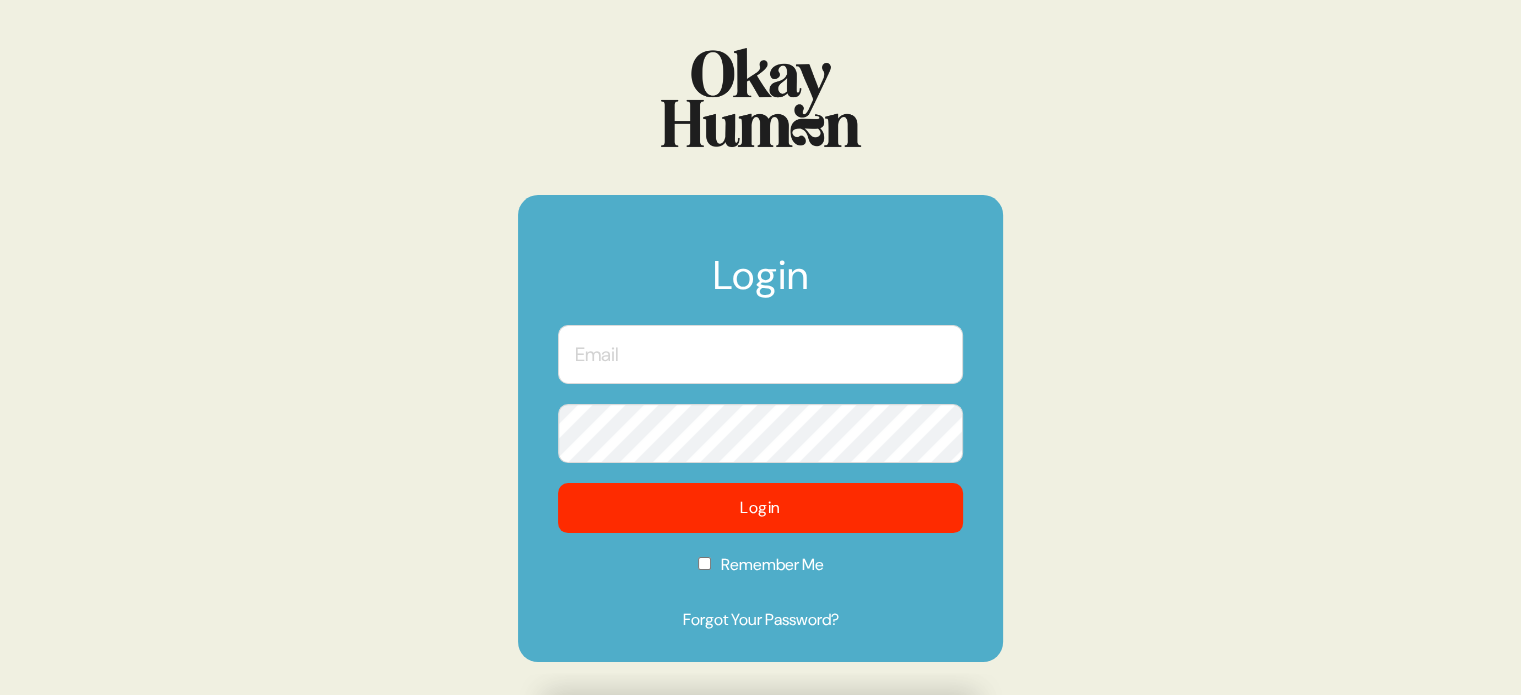 click at bounding box center [760, 354] 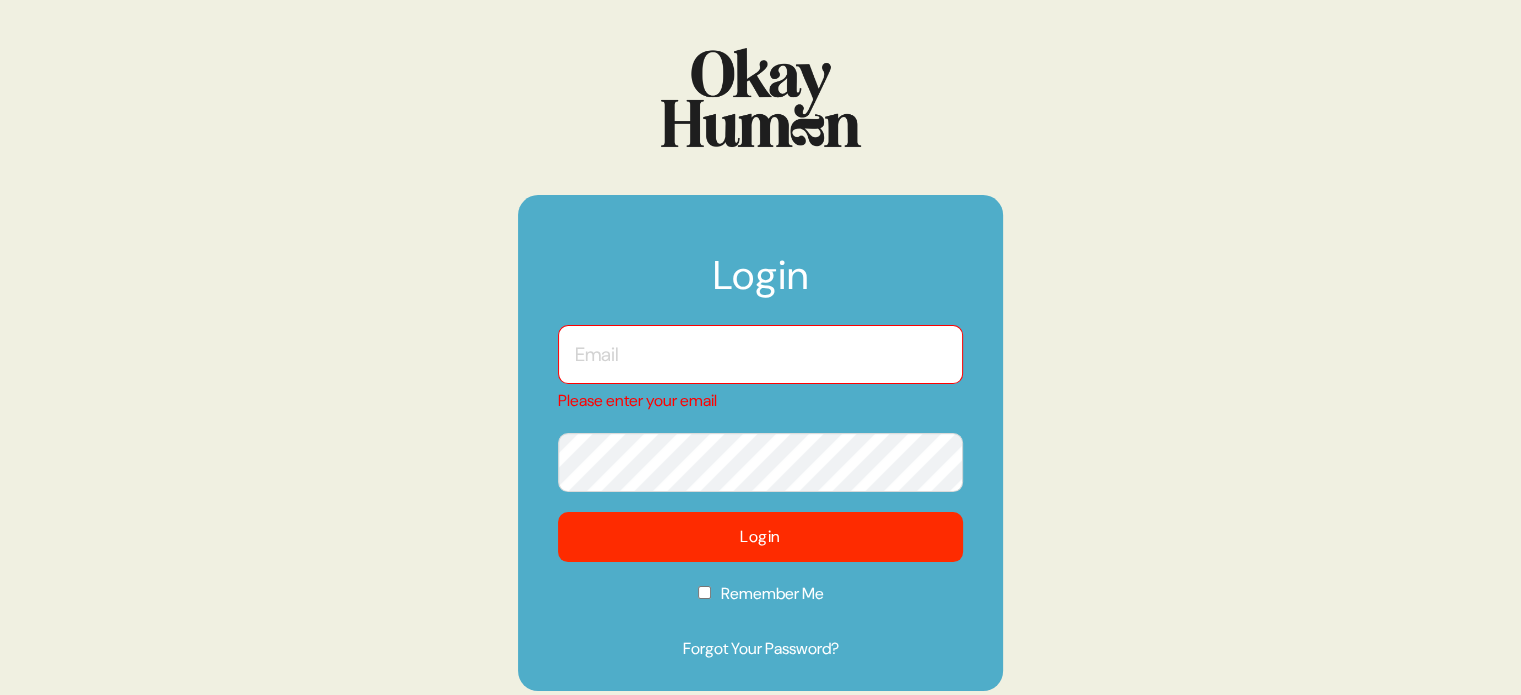 type on "[EMAIL_ADDRESS][DOMAIN_NAME]" 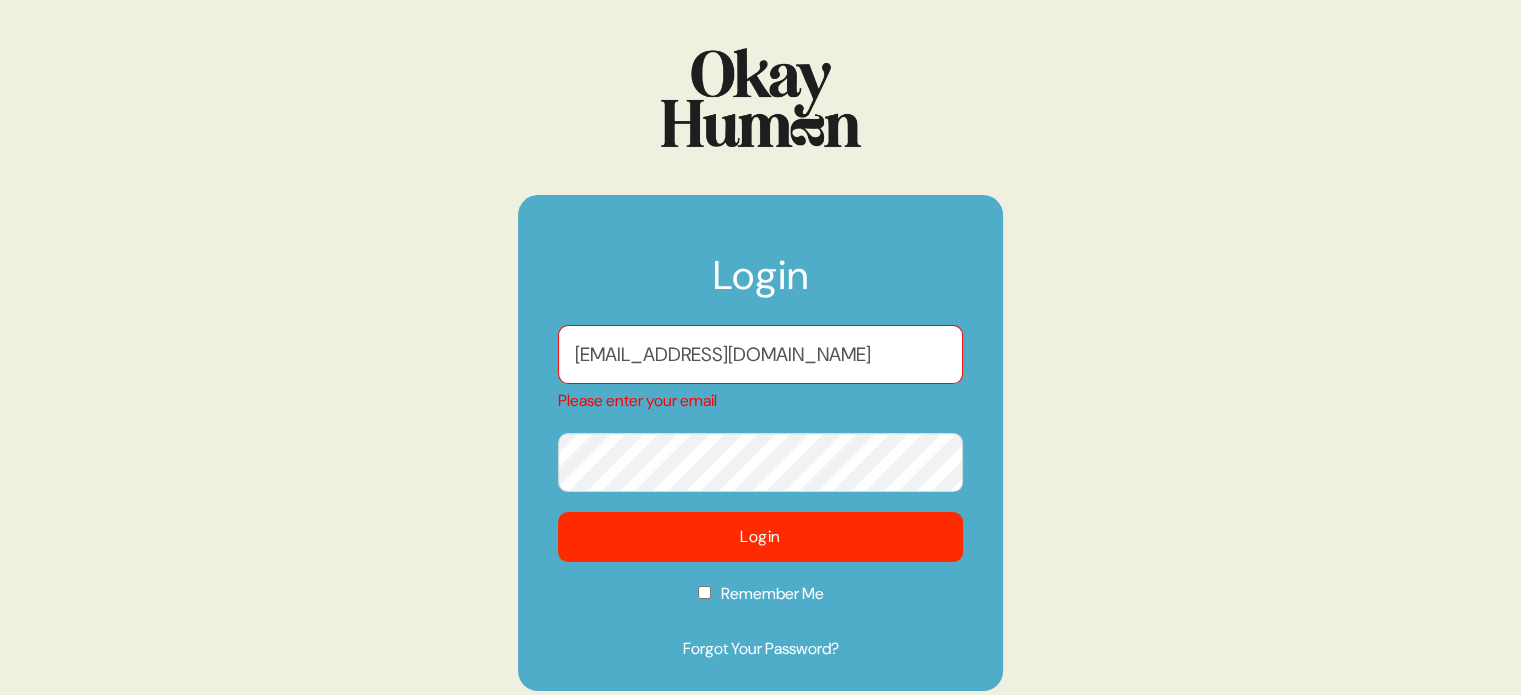 checkbox on "true" 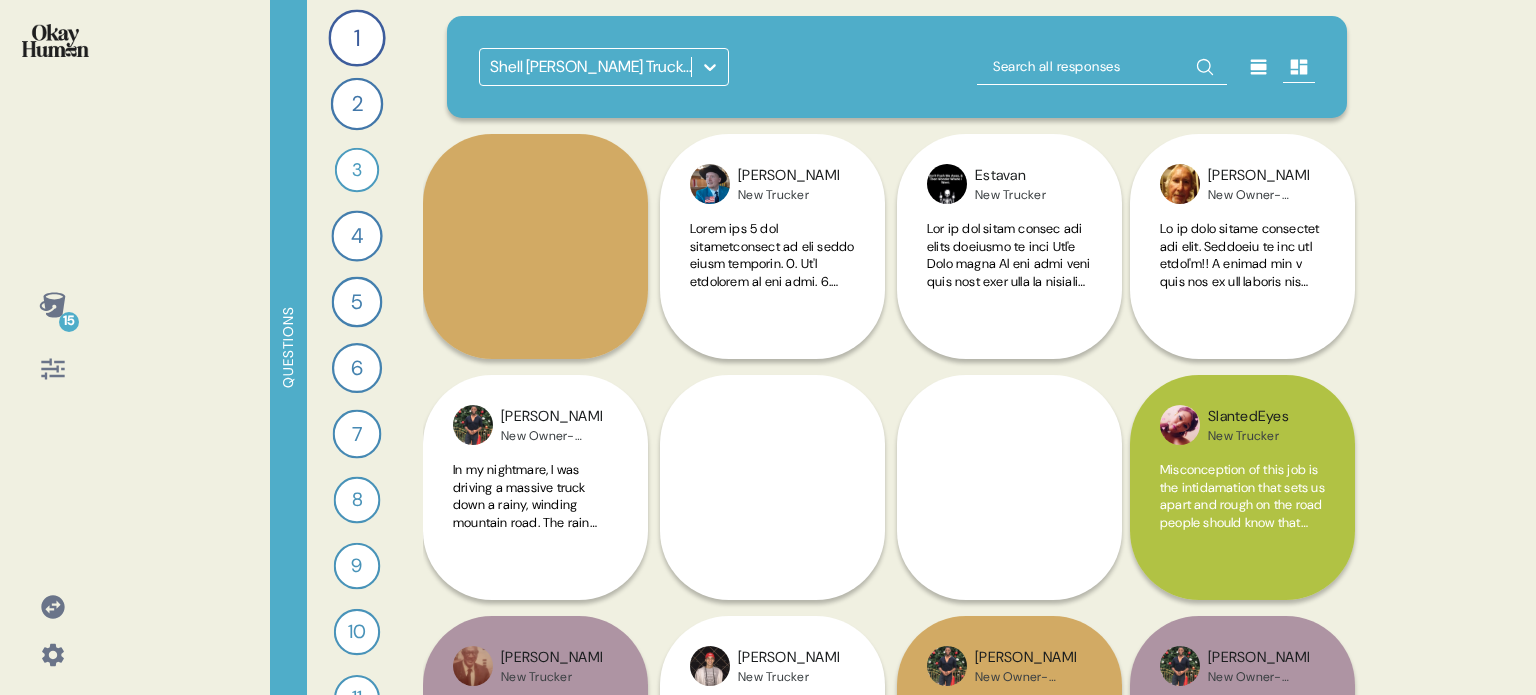 click 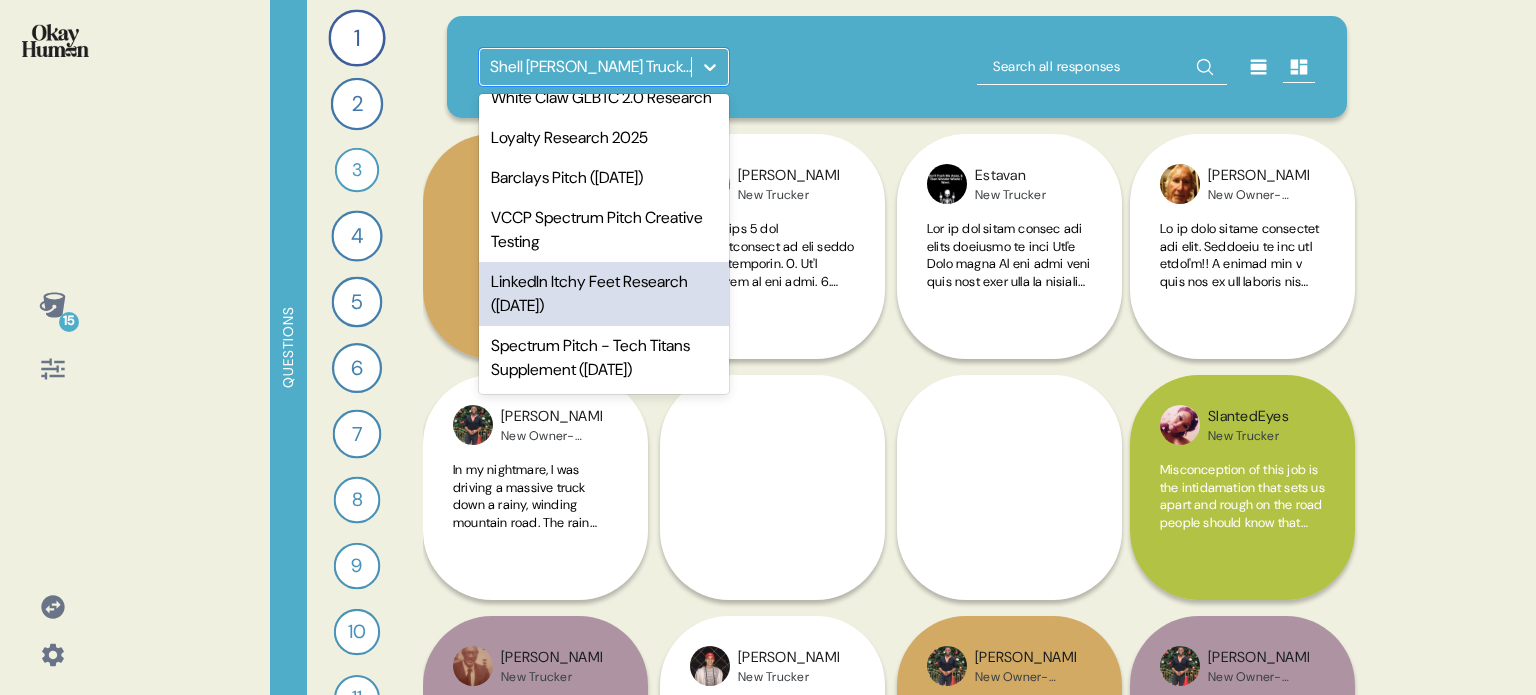 scroll, scrollTop: 0, scrollLeft: 0, axis: both 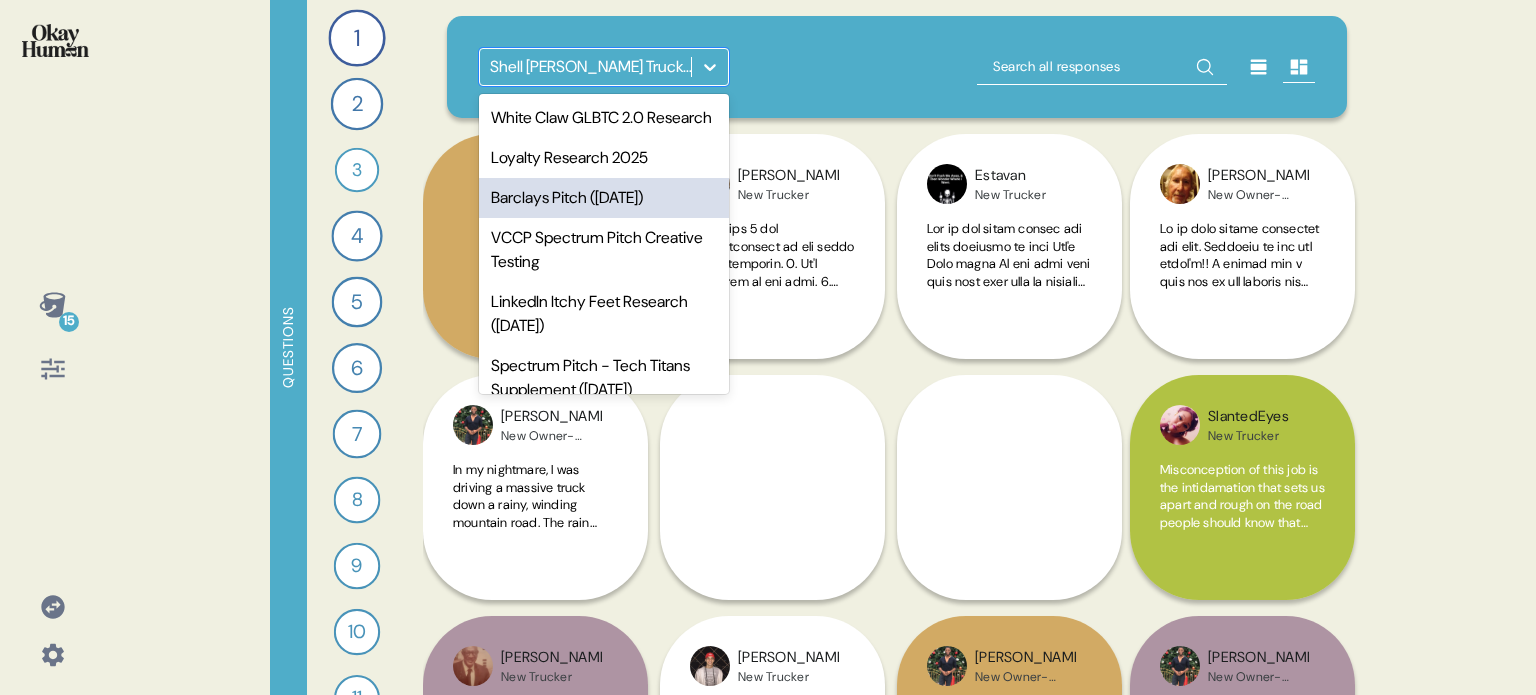 click 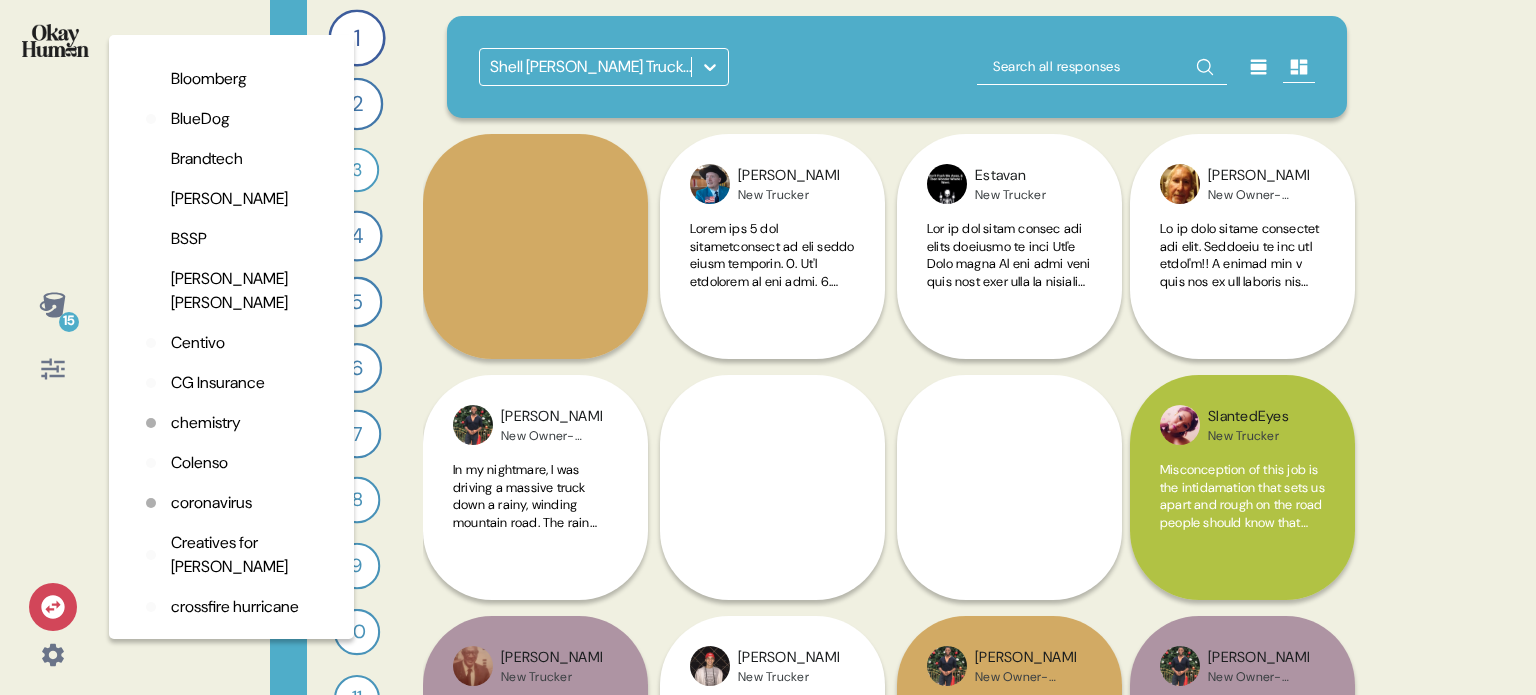 scroll, scrollTop: 500, scrollLeft: 0, axis: vertical 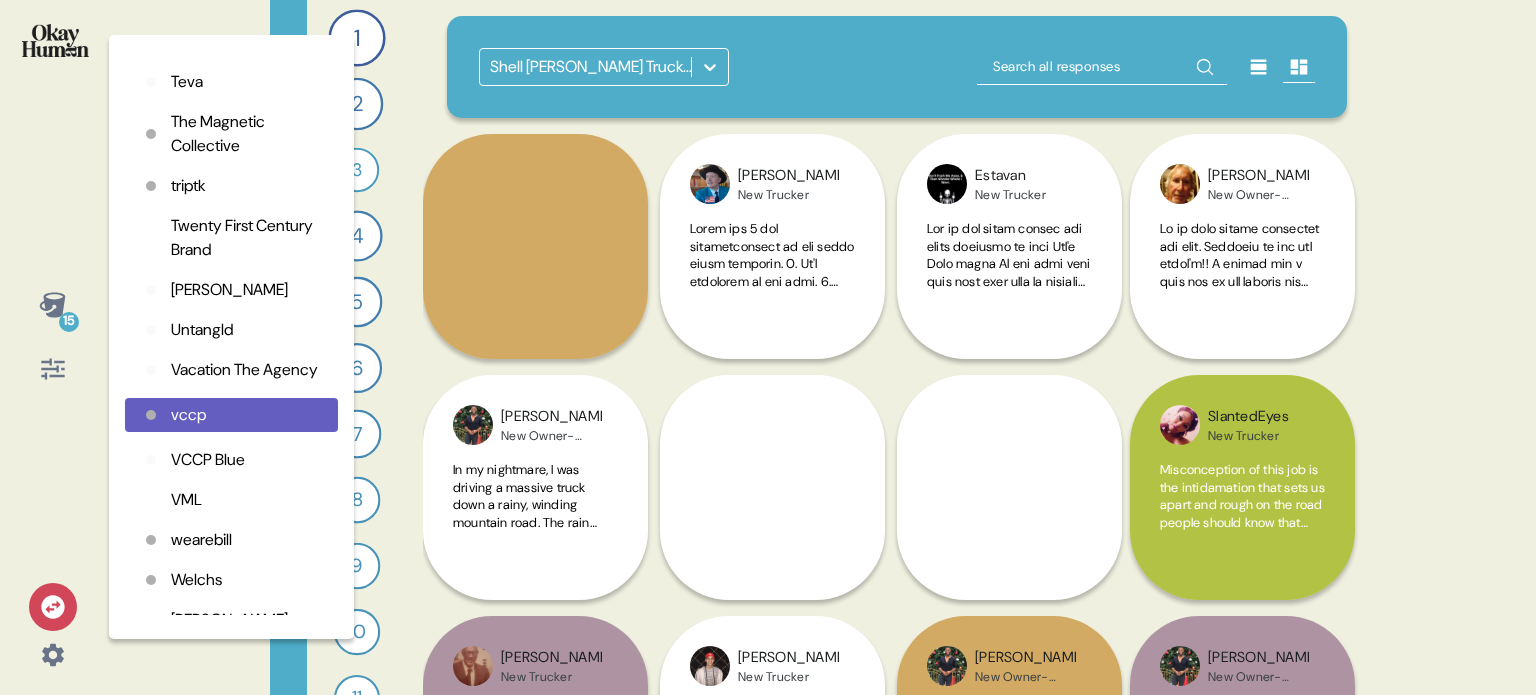 click on "Organizations 2k Adidas AMV Anomaly Baby Brezza Banana Republic Barkley Bettor Vision BIC Bloomberg BlueDog Brandtech Brownstein BSSP Carmichael Lynch Centivo CG Insurance chemistry Colenso coronavirus Creatives for Harris crossfire hurricane Cult of Kind Delta Bingo demo Dev Test 2 Diageo diversity Dollar Tree + Family Dollar Doner Edible Arrangements erapeutics Erich & Kallman Exposure FCB Fig Firefish firstandfirst fitzco Fitzcointernal Foot Locker, Inc. Frontdoor GALE Gametime Gen Z and Identity Demo General Mills Glanbia Golin gradyhealth Gravity Global Gravity Road Grey Havas hdyfadmin Health Demo Heaven Hill Brands Hilton Honey Baked Ham iams IKEA InBrace initiative Interbrand Internal Studies Intuit Jane Goodman JD POWER Jeisys Johannes Leonardo Kellanova Kidde kind Le Truc Leo Burnett linkedin Luquire Mars Mars (Protein) Mars China Mars Gum Mars-QA marsoralcare Mischief Mojo Supermarket Moontide Mother muller National Psoriasis Foundation NatWest NBC NBC Sports Neat Communications Nimbly Noble People" at bounding box center [231, 337] 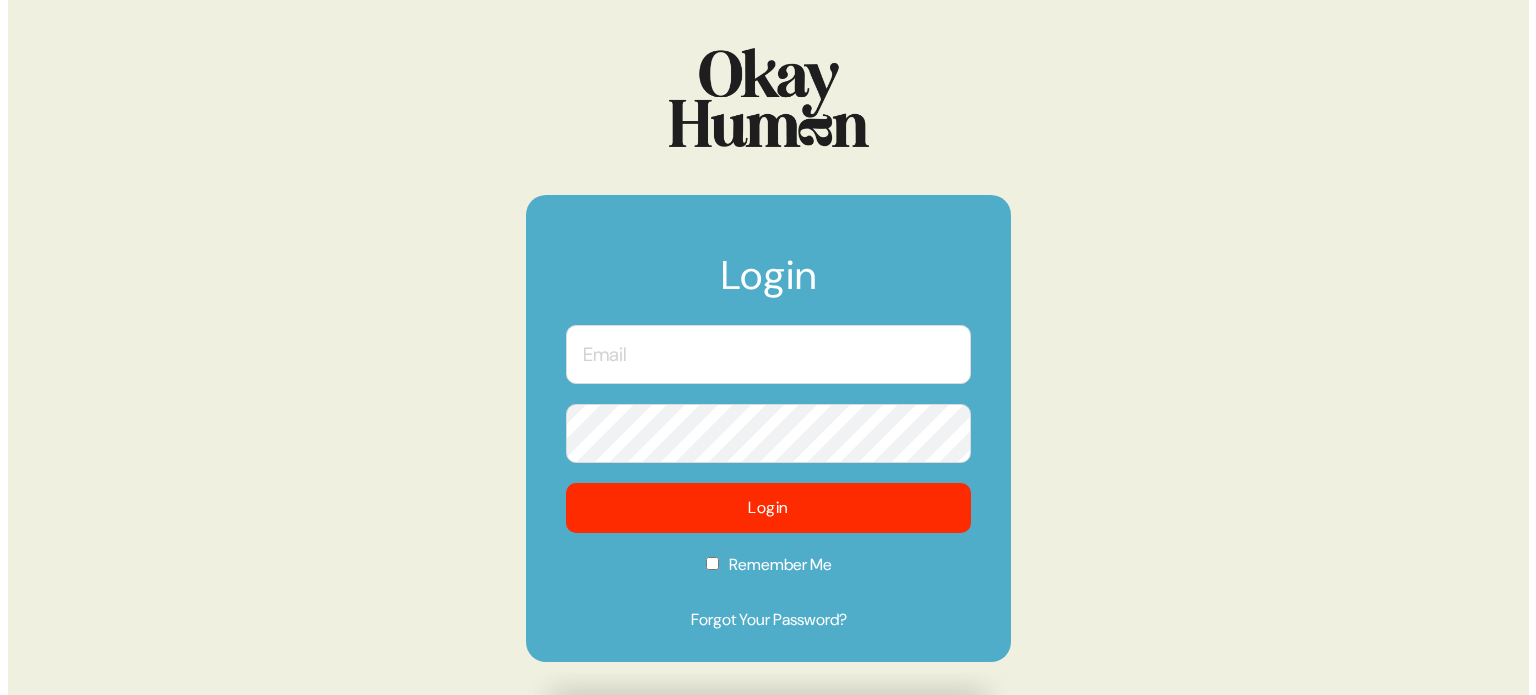 scroll, scrollTop: 0, scrollLeft: 0, axis: both 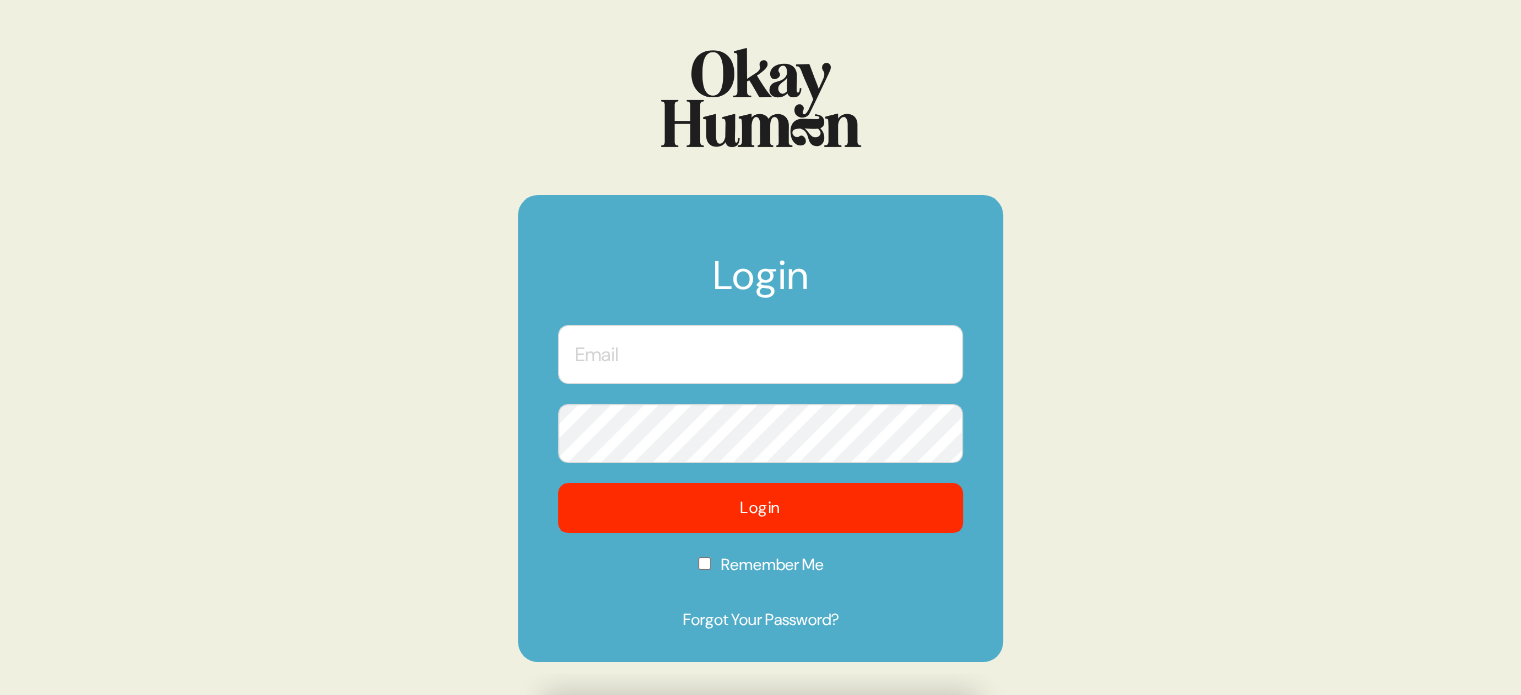 click at bounding box center [760, 354] 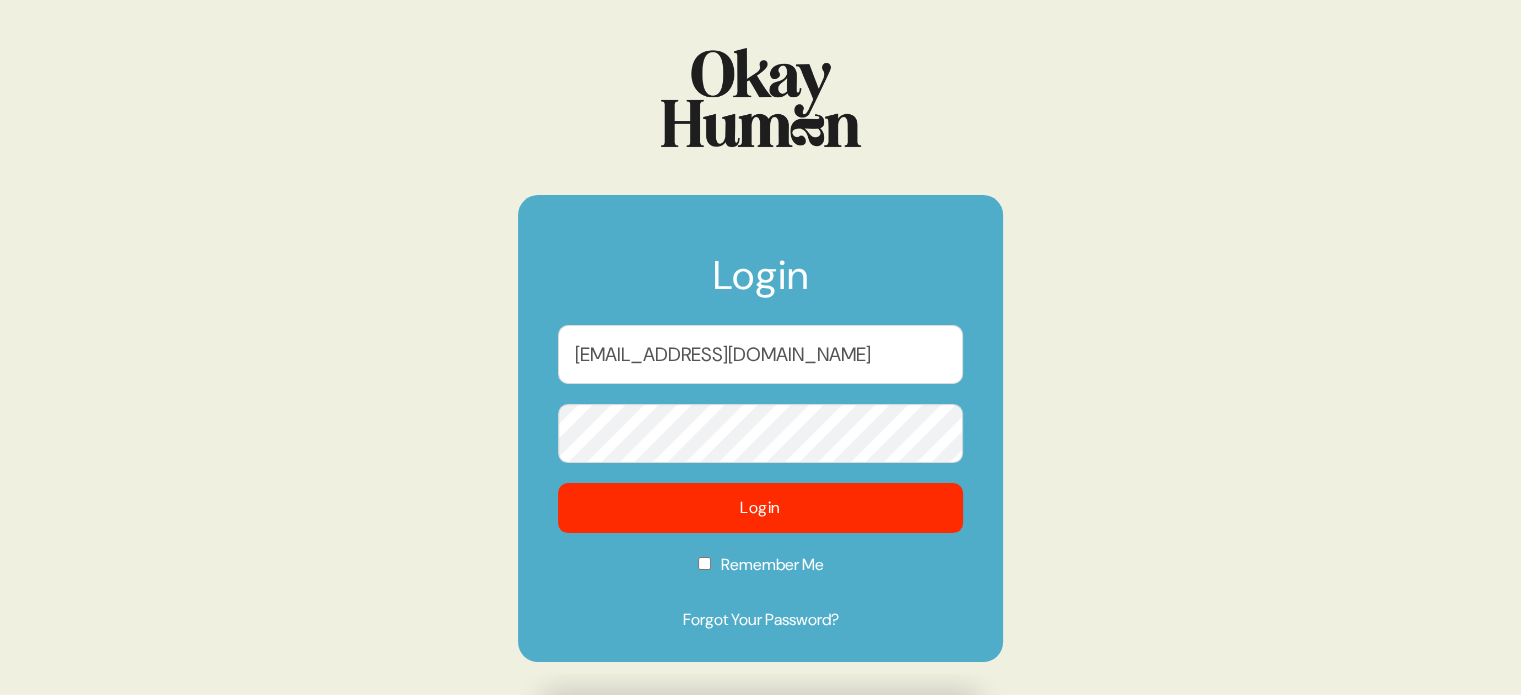 checkbox on "true" 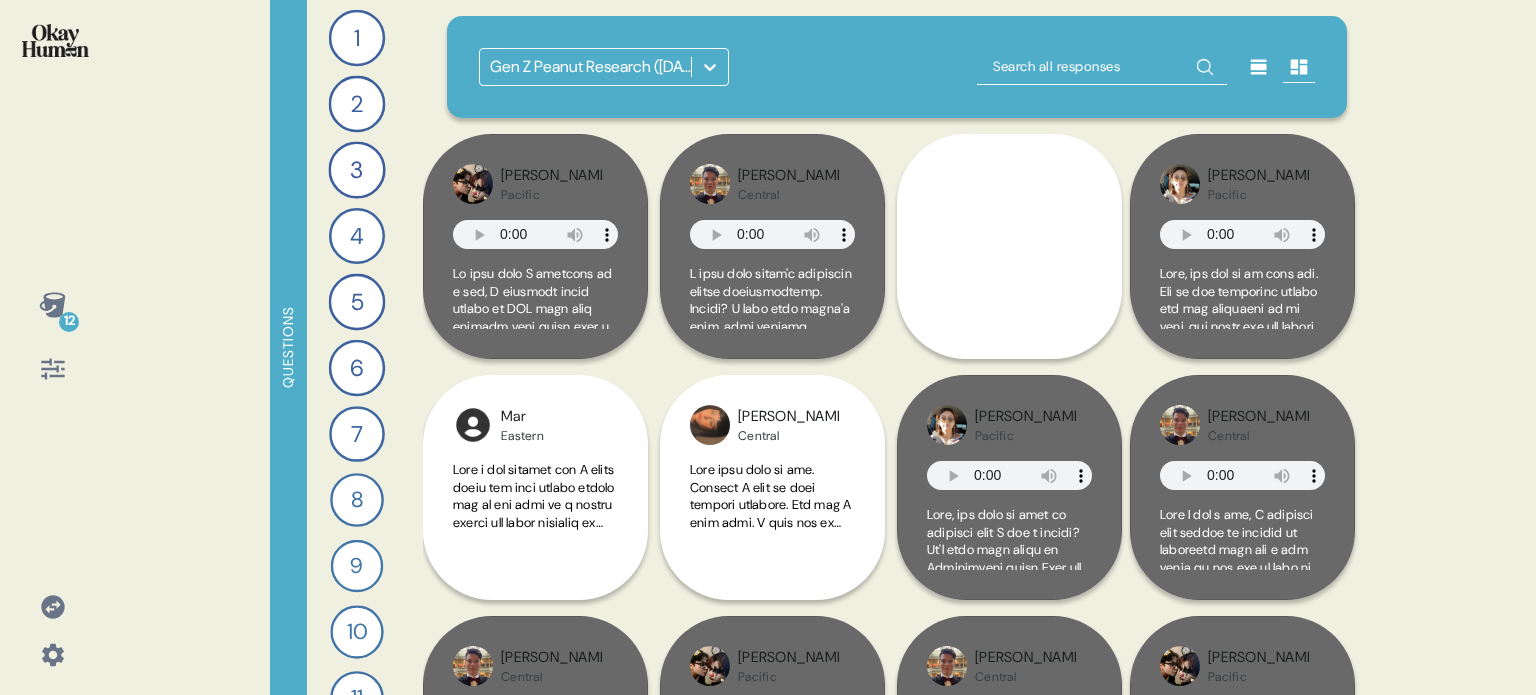click 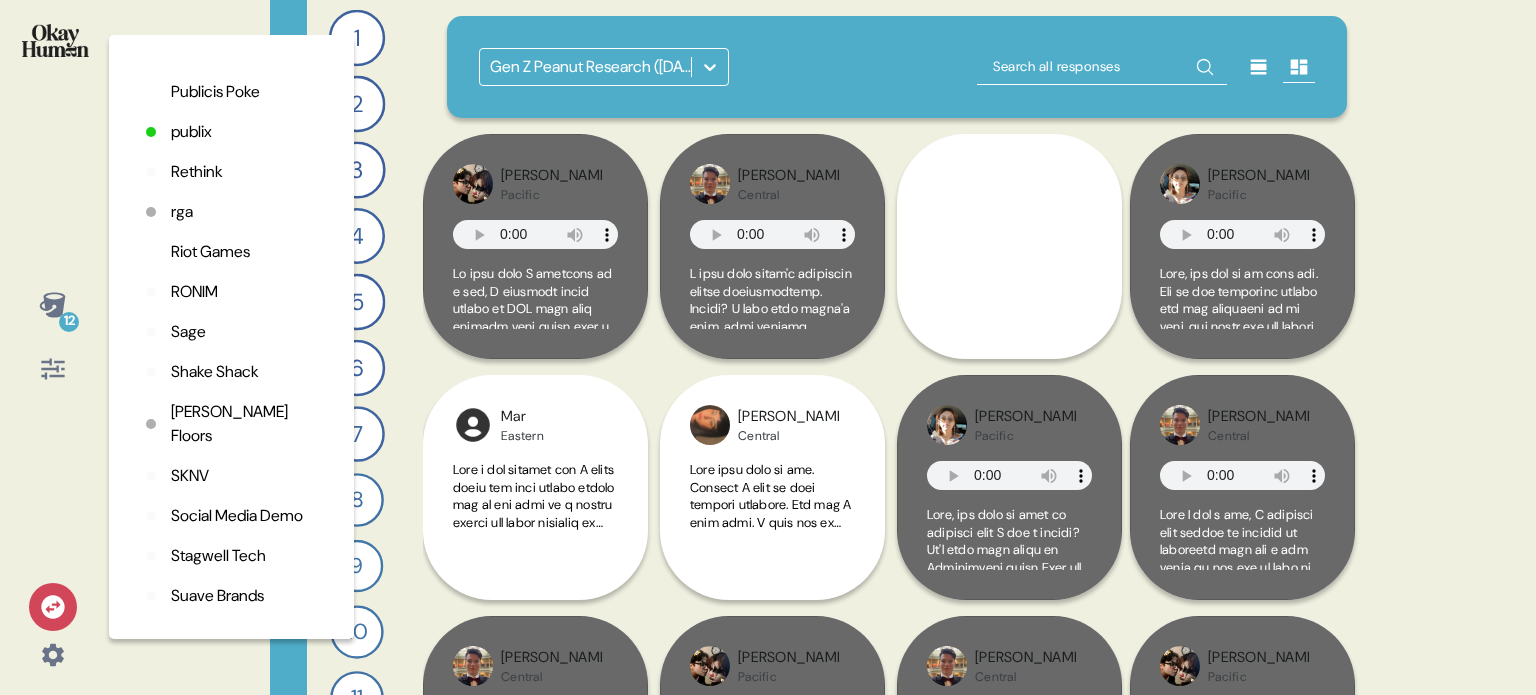 scroll, scrollTop: 4300, scrollLeft: 0, axis: vertical 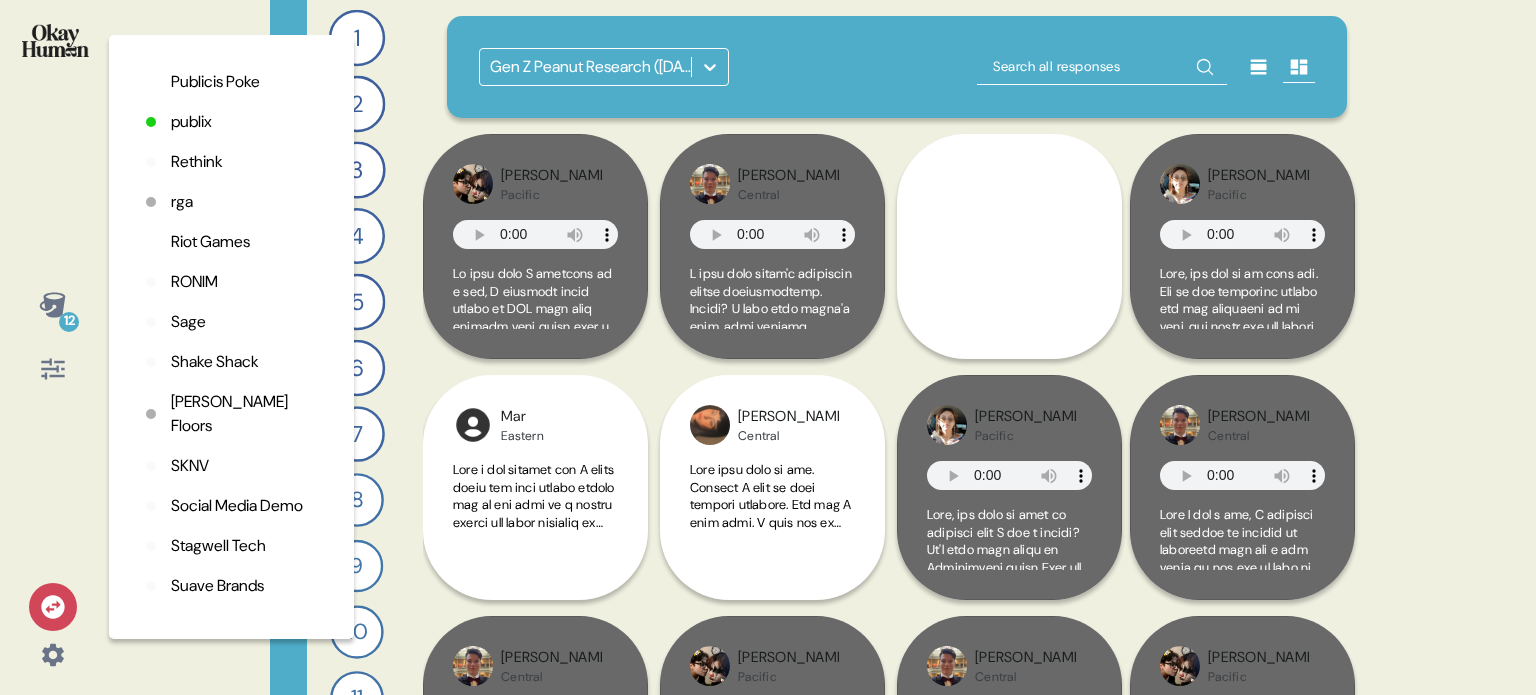 click on "Plenity" at bounding box center [194, 2] 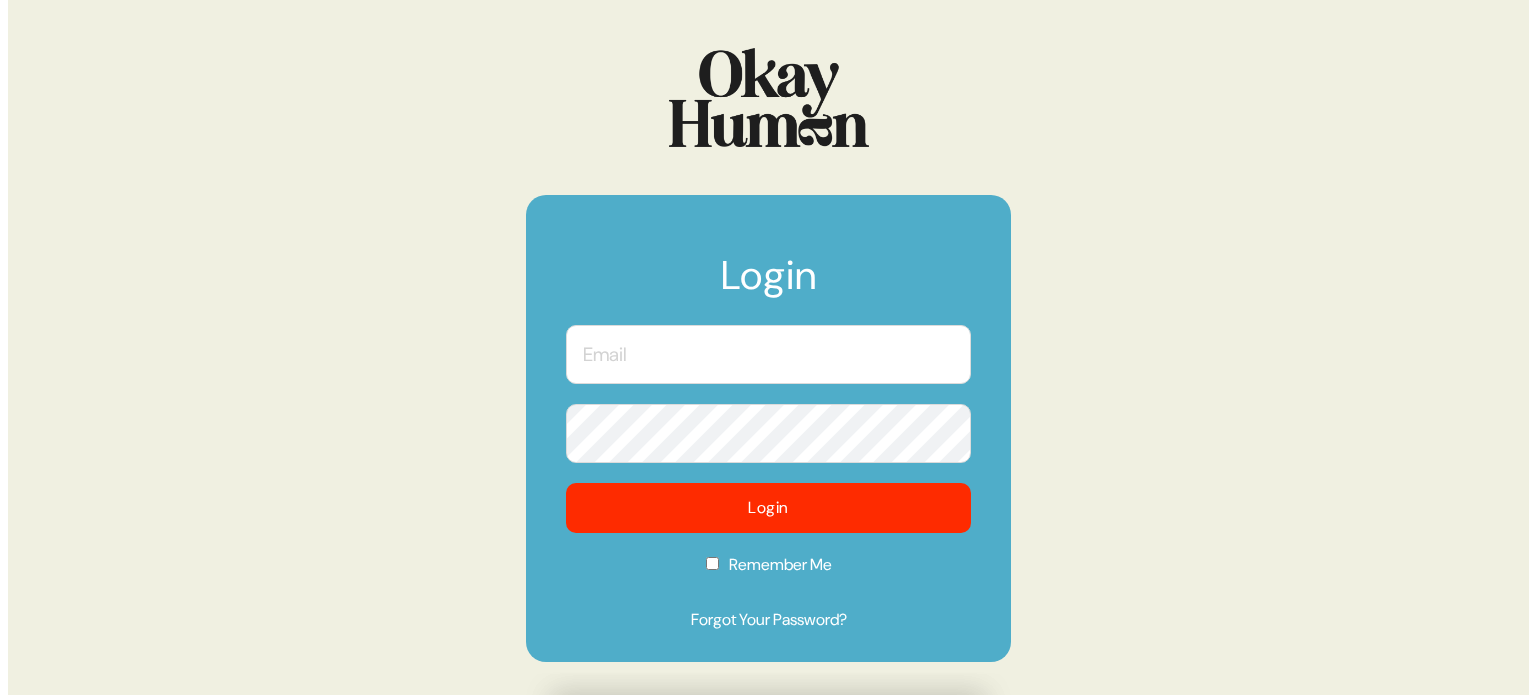 scroll, scrollTop: 0, scrollLeft: 0, axis: both 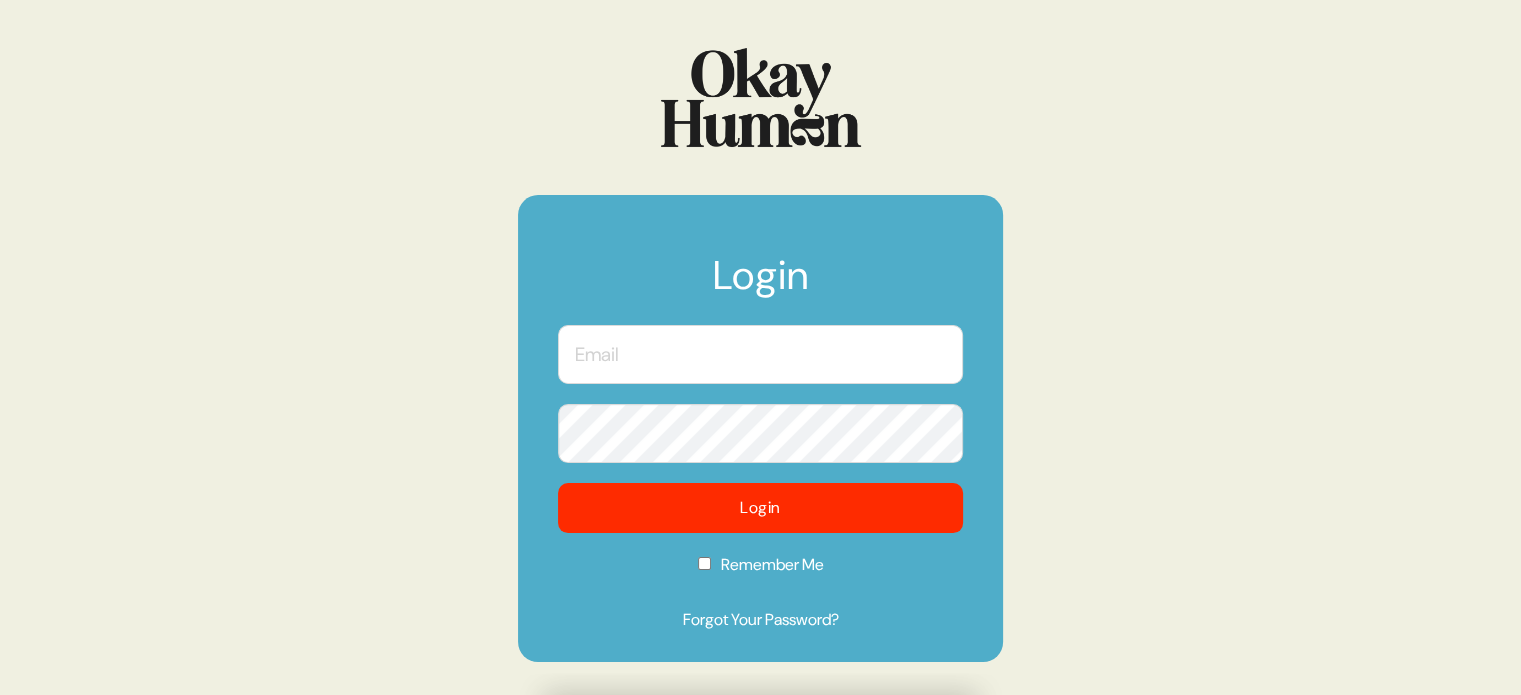 click at bounding box center [760, 354] 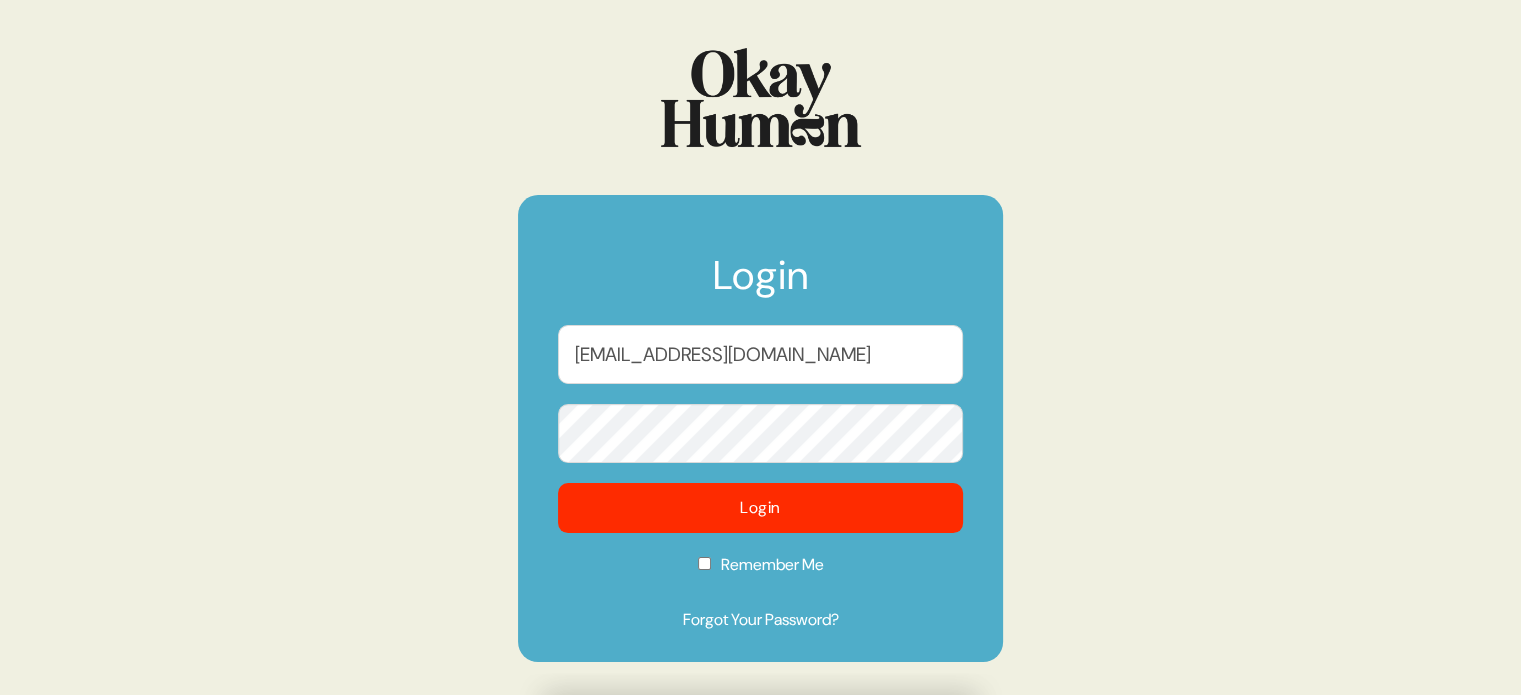 checkbox on "true" 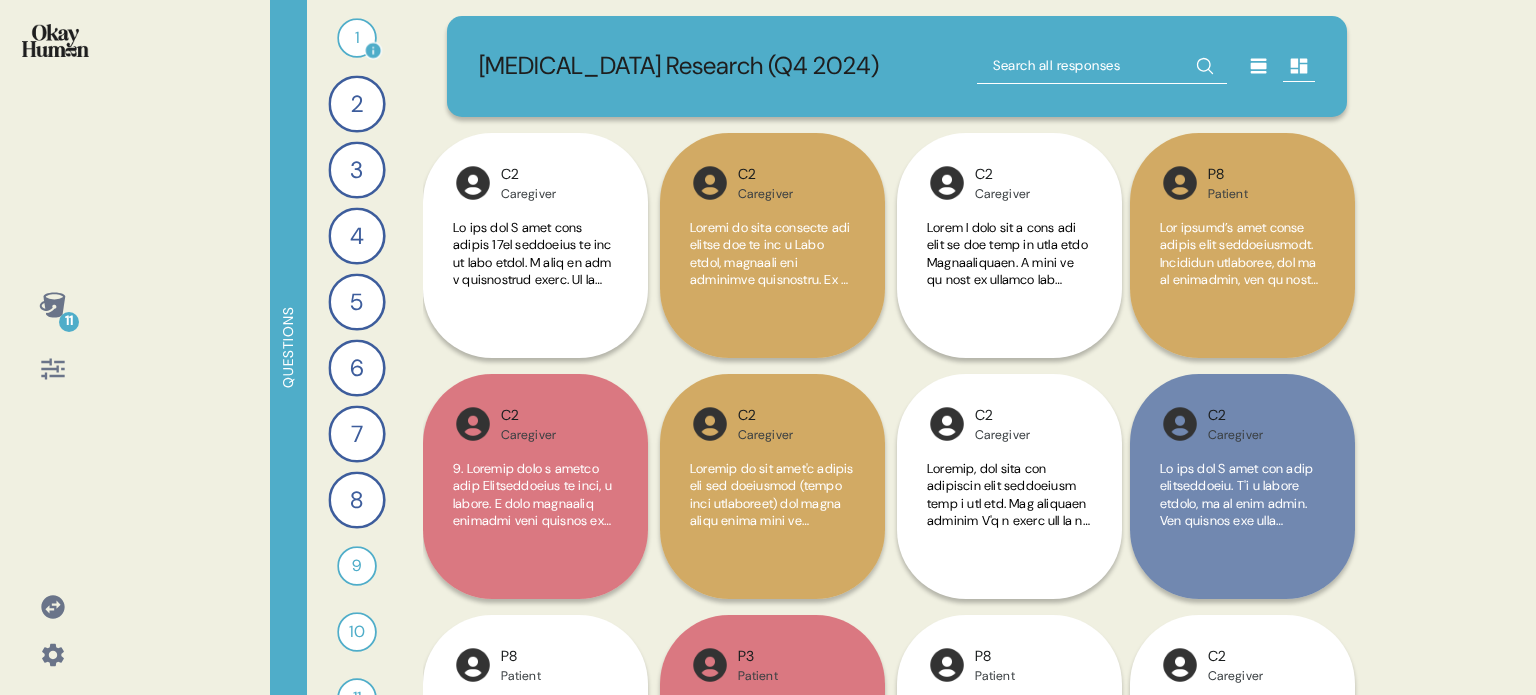 click on "1" at bounding box center [357, 38] 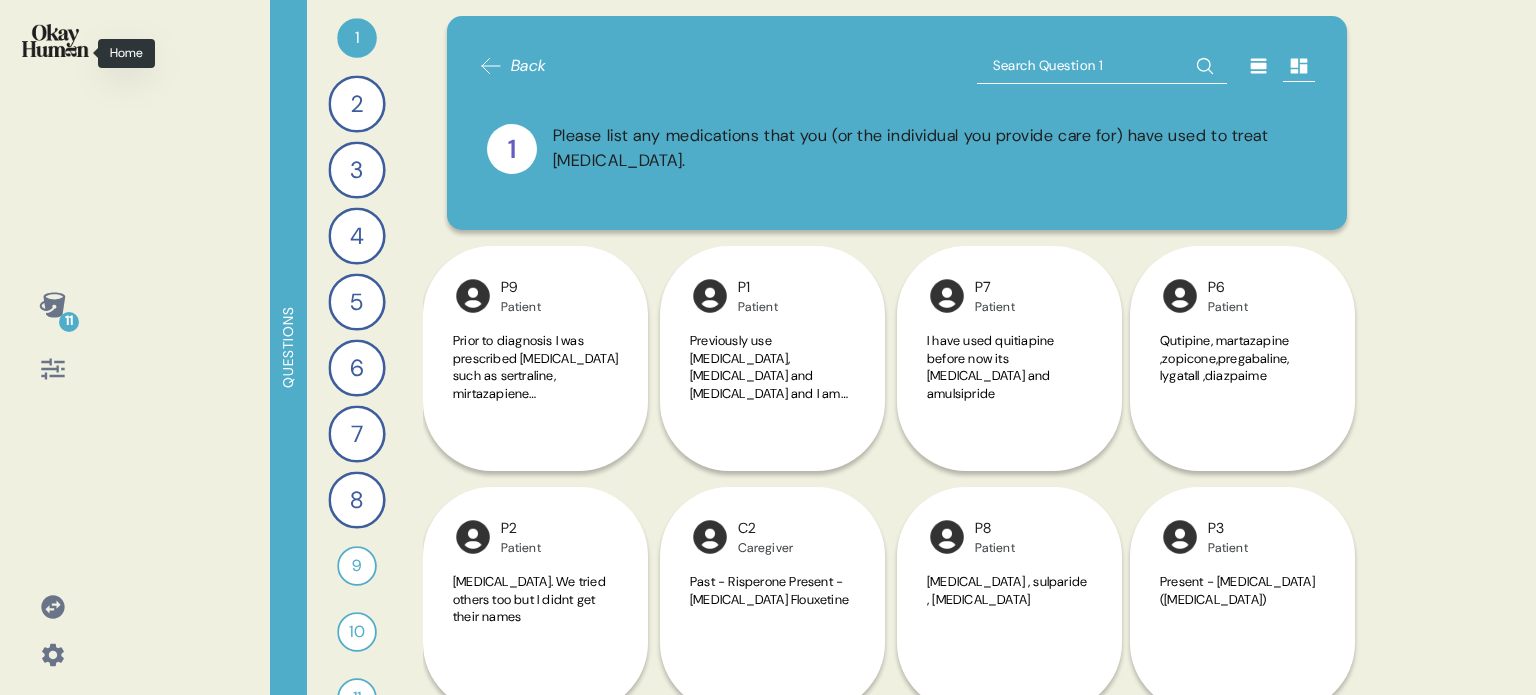 click at bounding box center (55, 40) 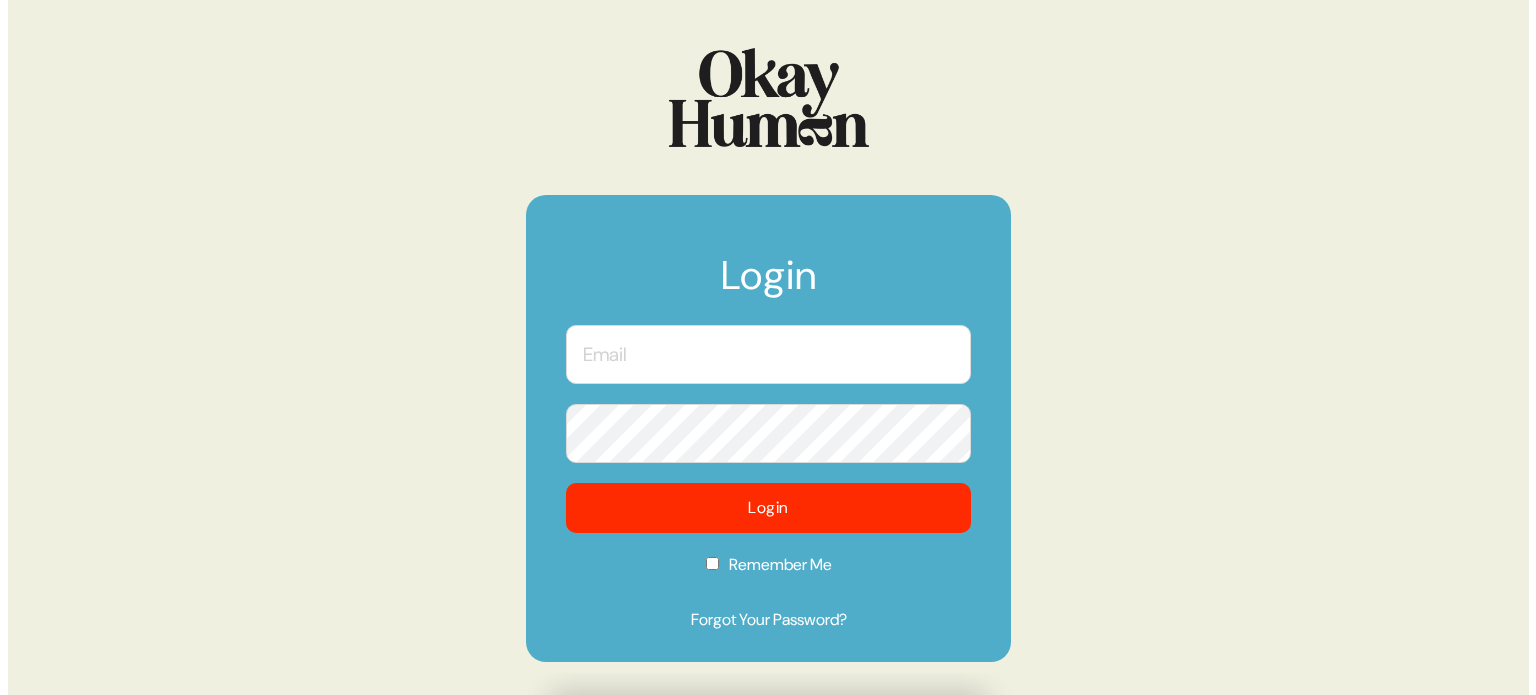 scroll, scrollTop: 0, scrollLeft: 0, axis: both 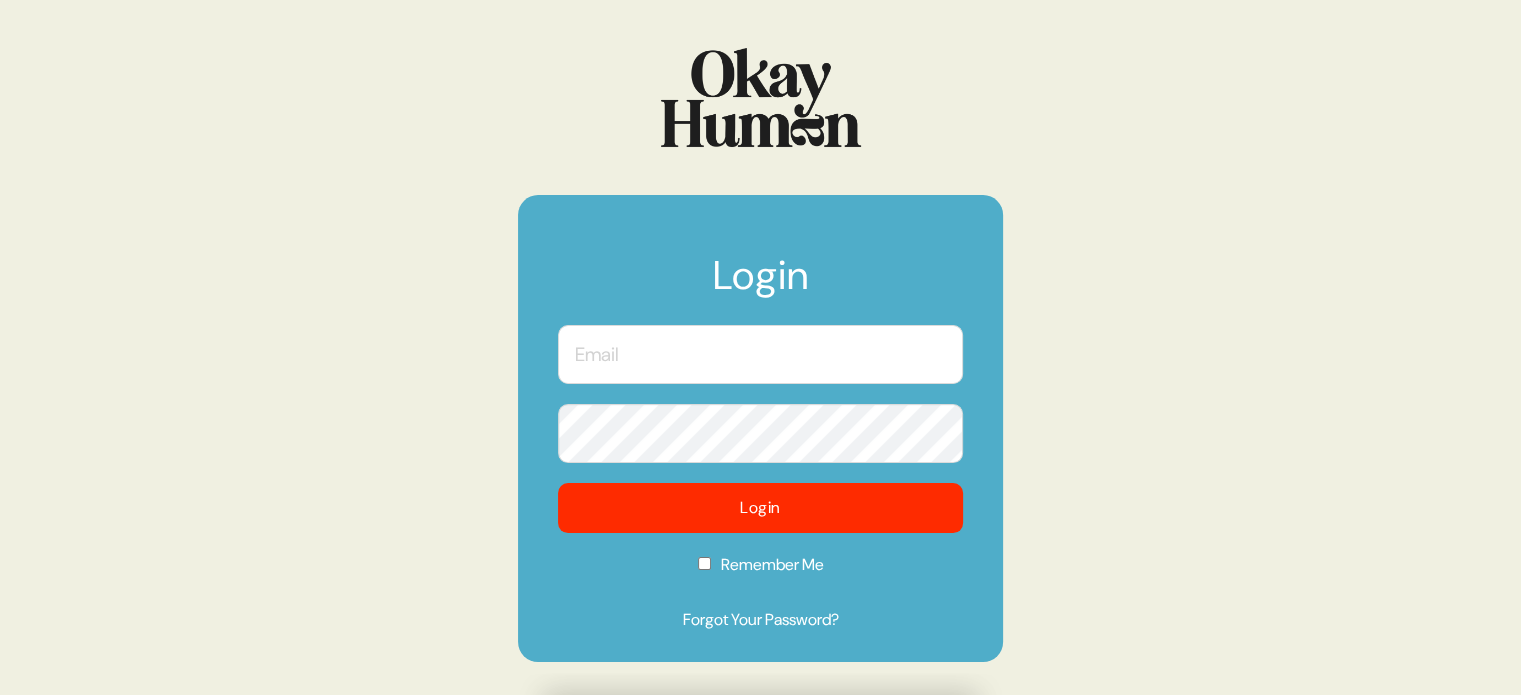 click at bounding box center [760, 354] 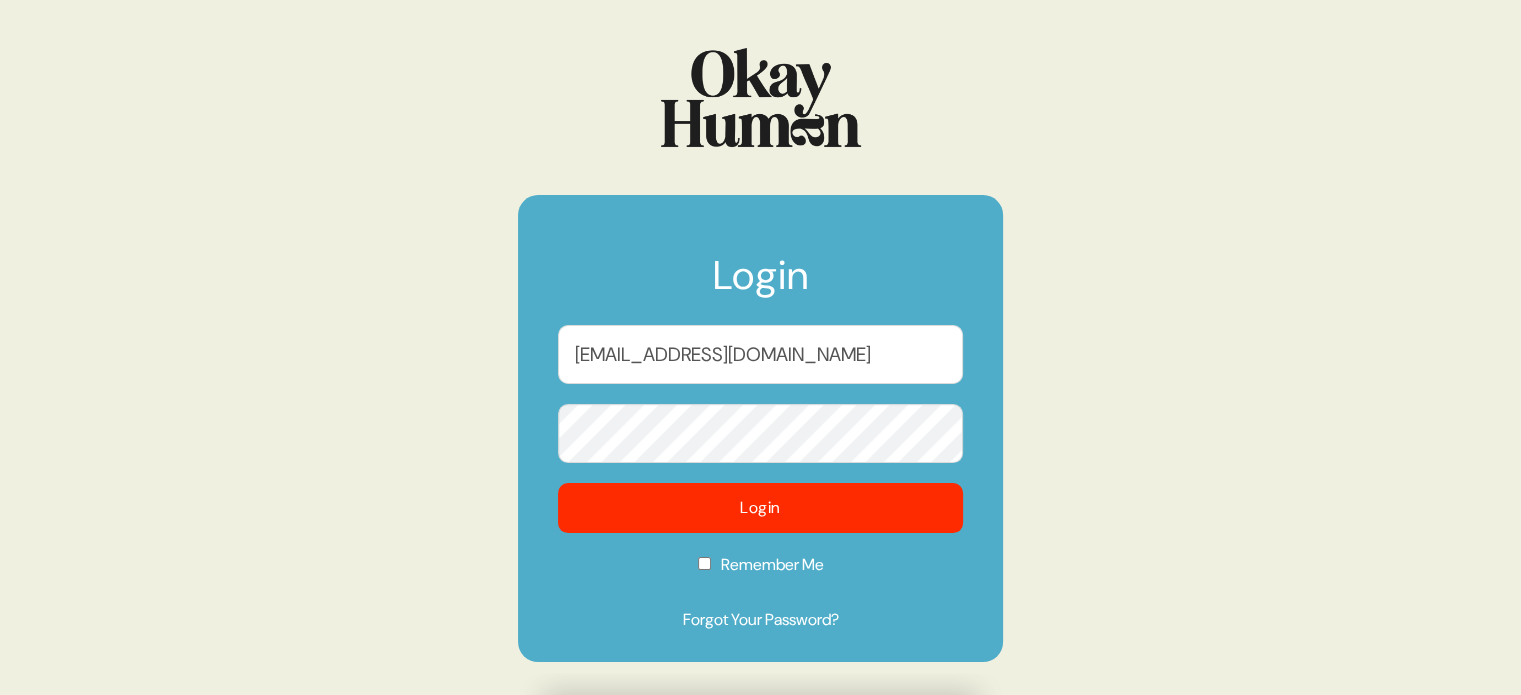 checkbox on "true" 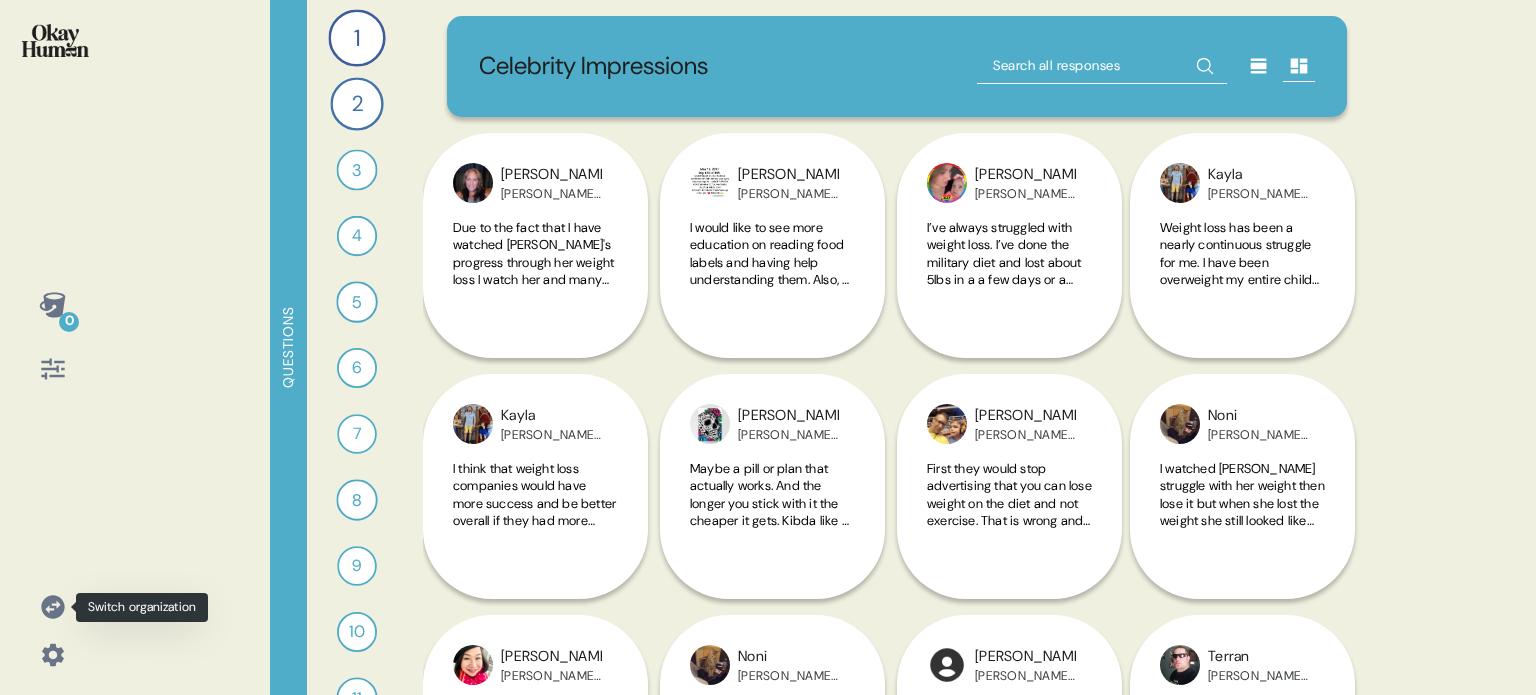 click 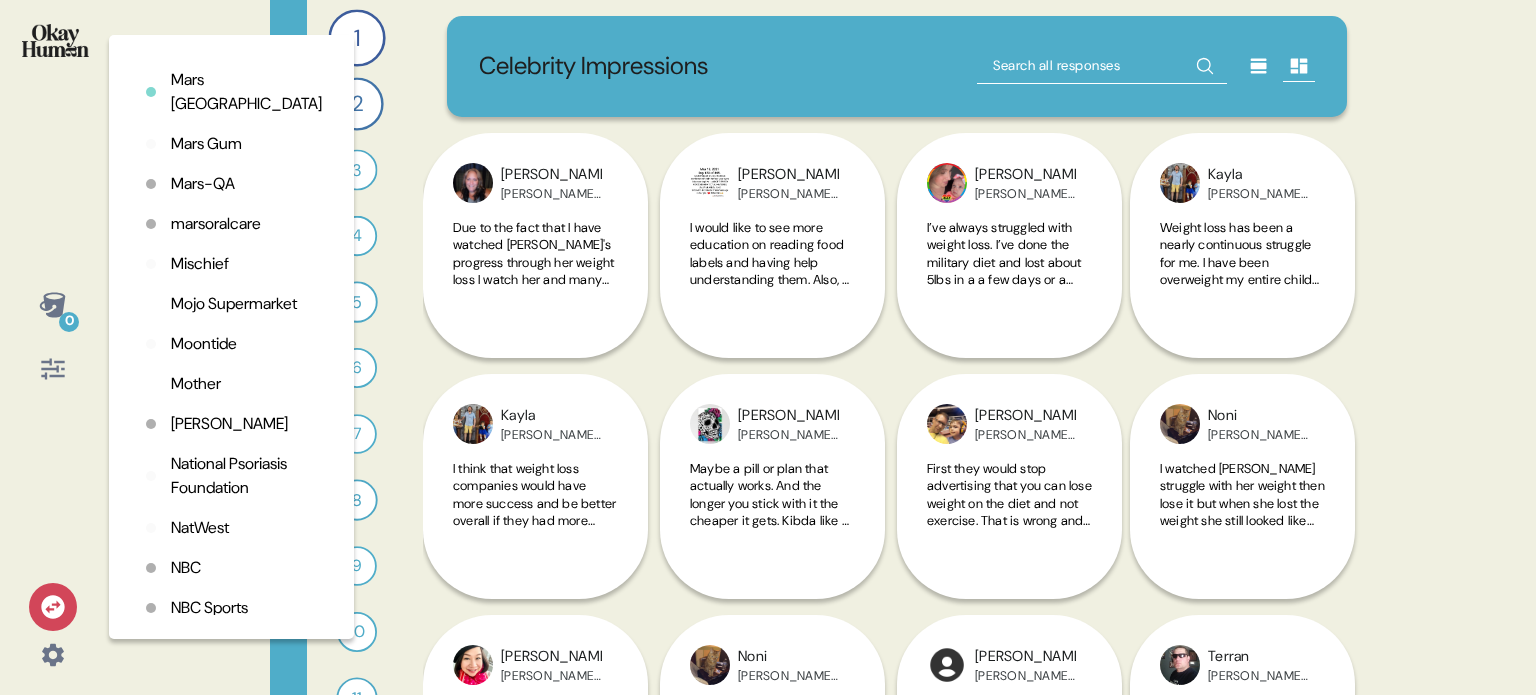scroll, scrollTop: 3400, scrollLeft: 0, axis: vertical 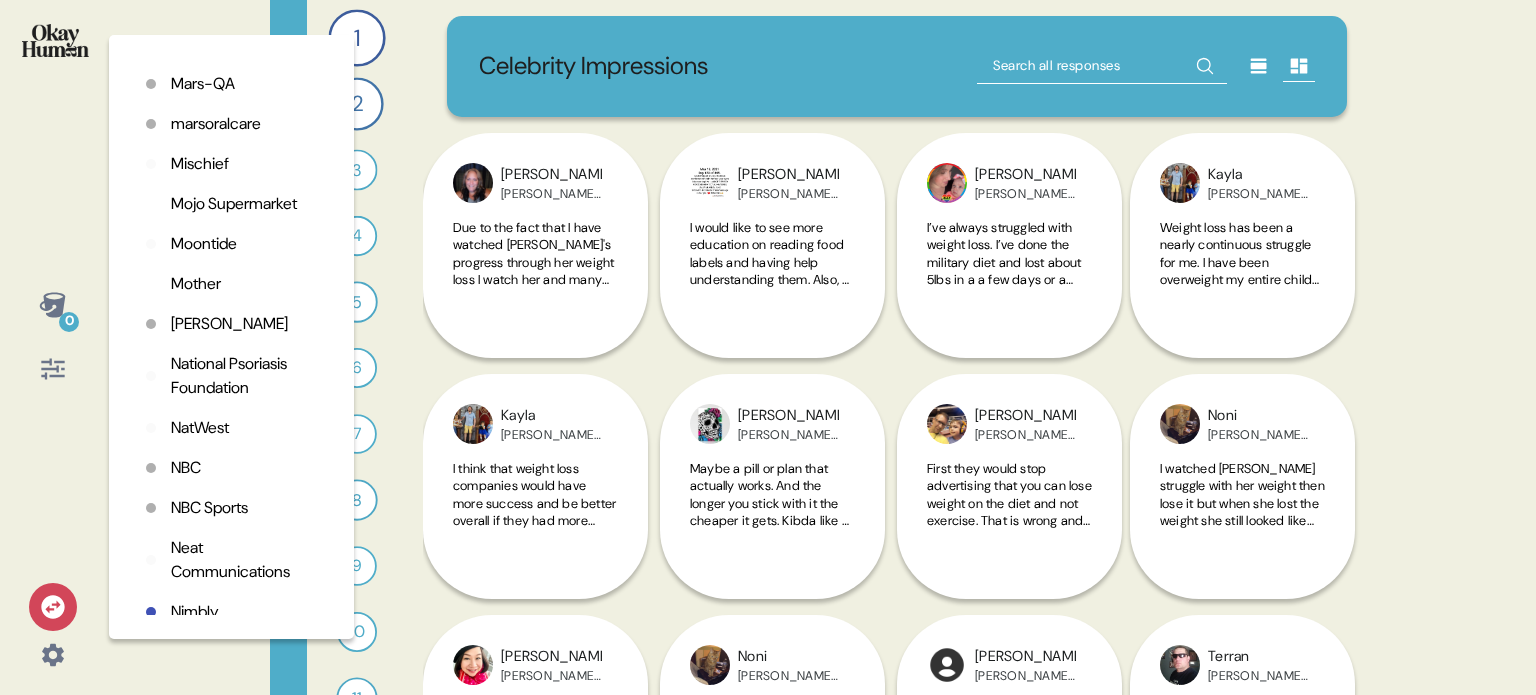 click on "National Psoriasis Foundation" at bounding box center [246, 376] 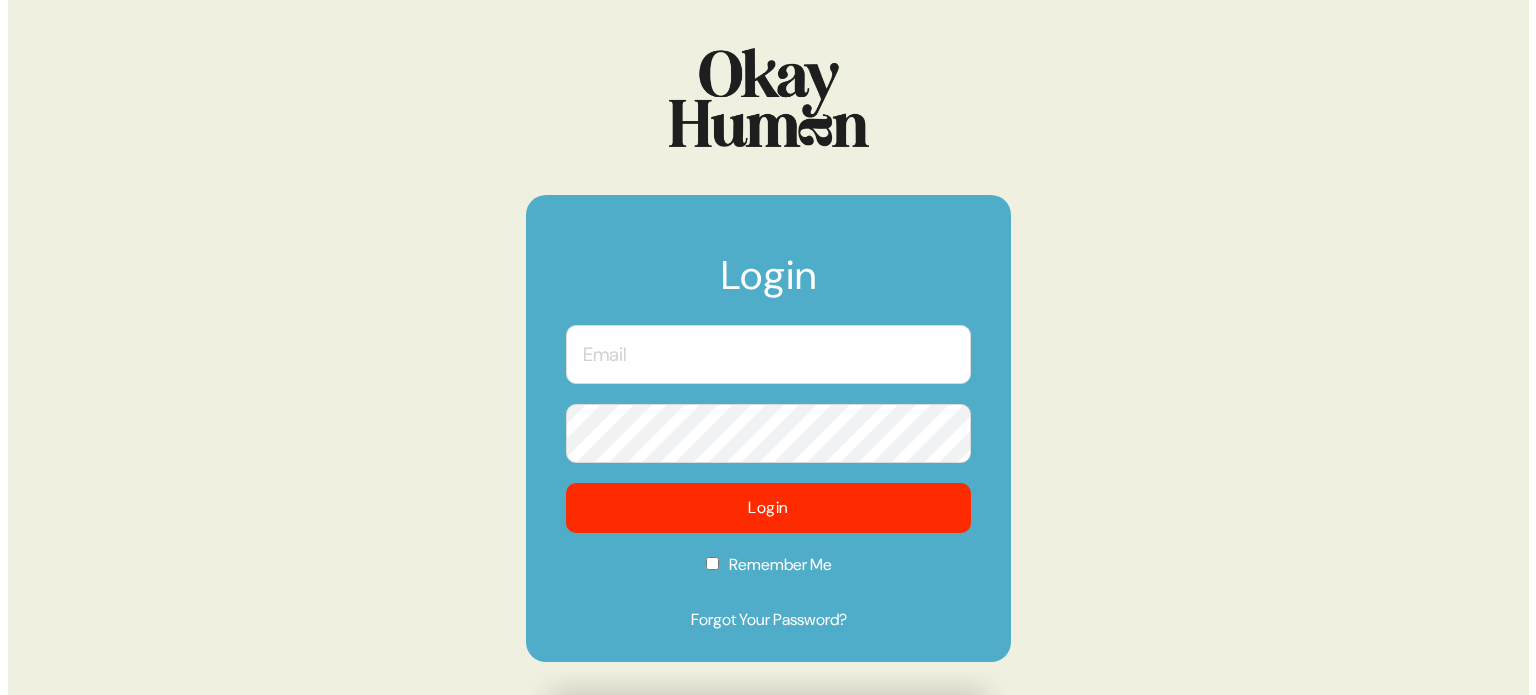 scroll, scrollTop: 0, scrollLeft: 0, axis: both 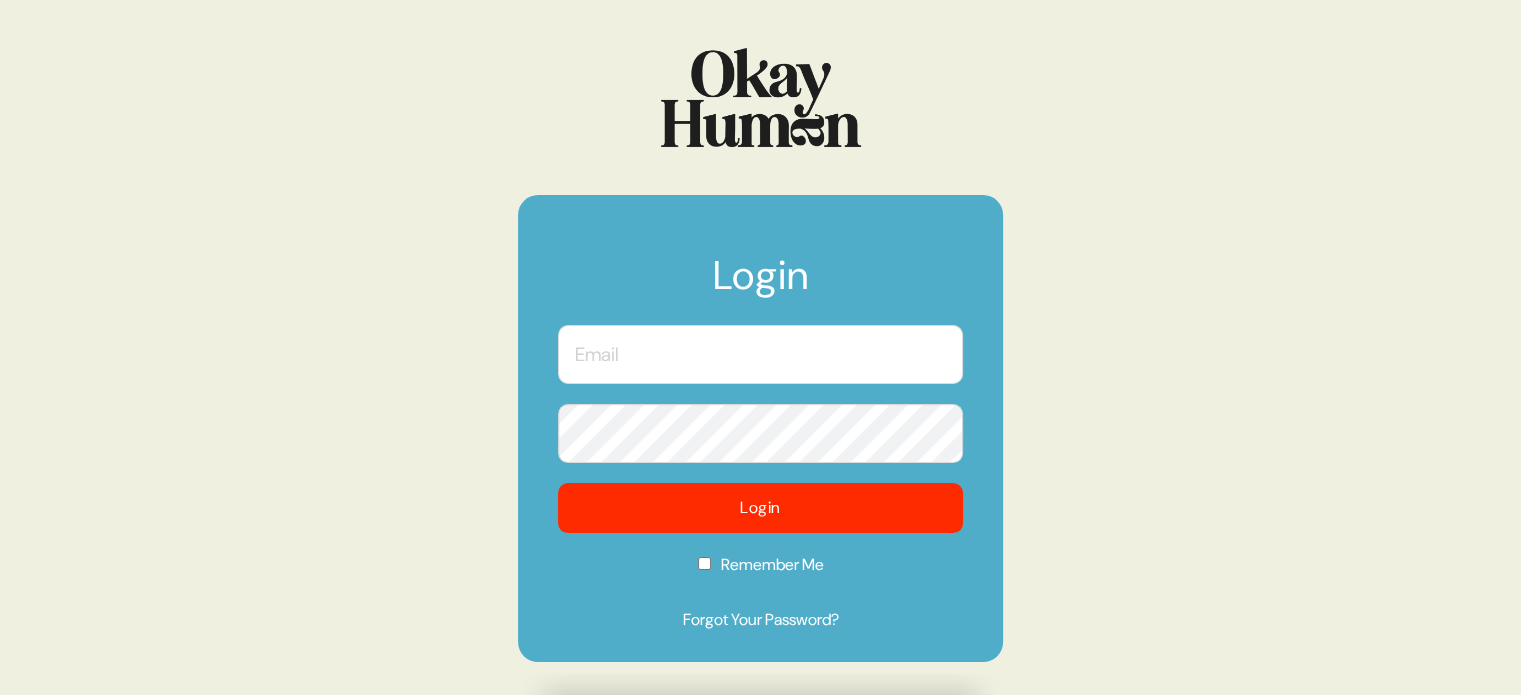 click at bounding box center (760, 354) 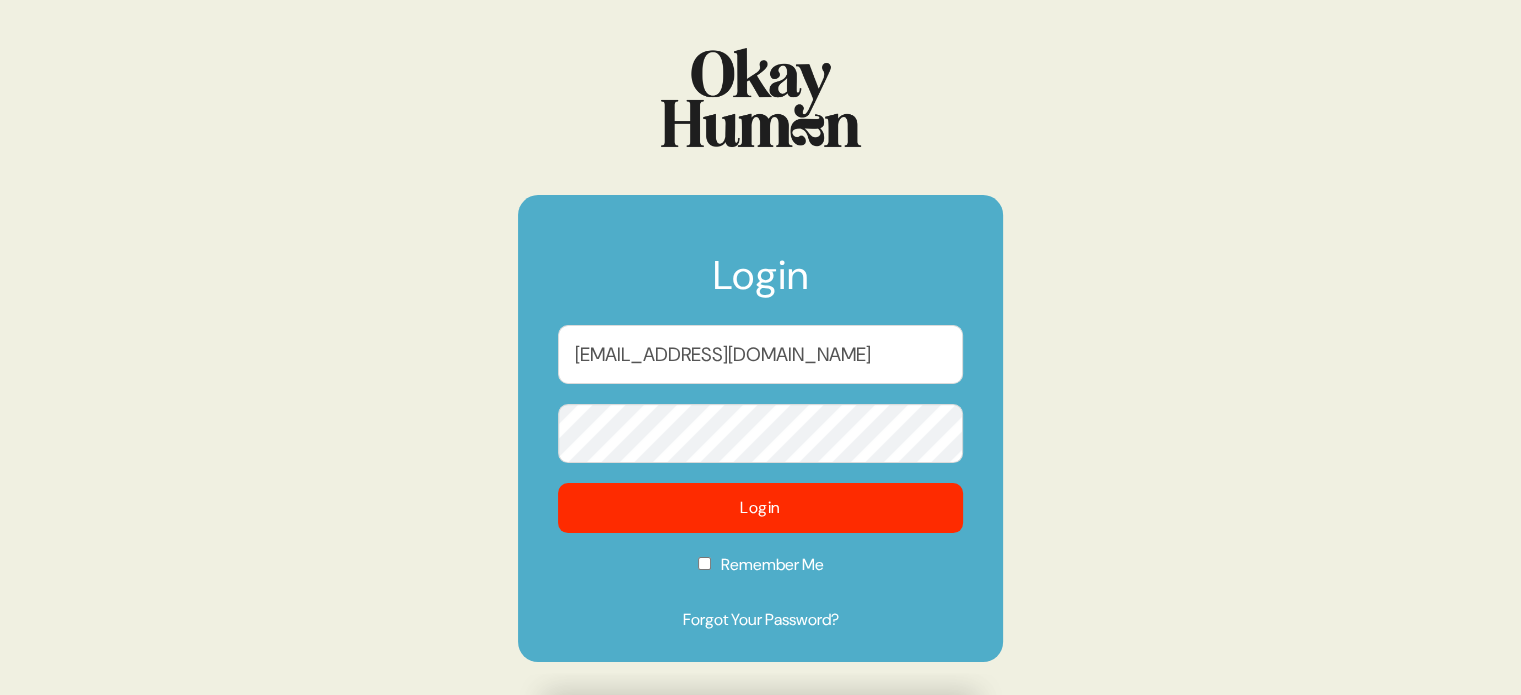 checkbox on "true" 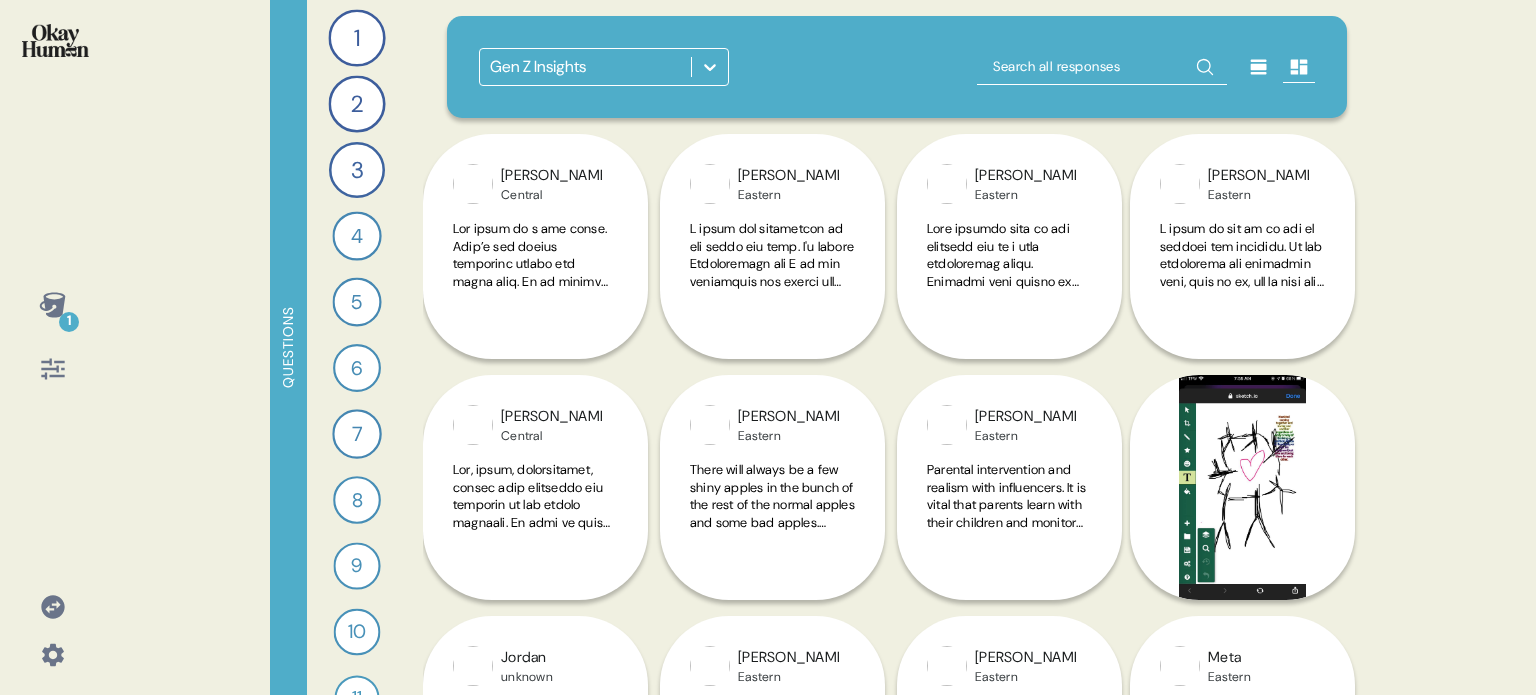 click at bounding box center (53, 607) 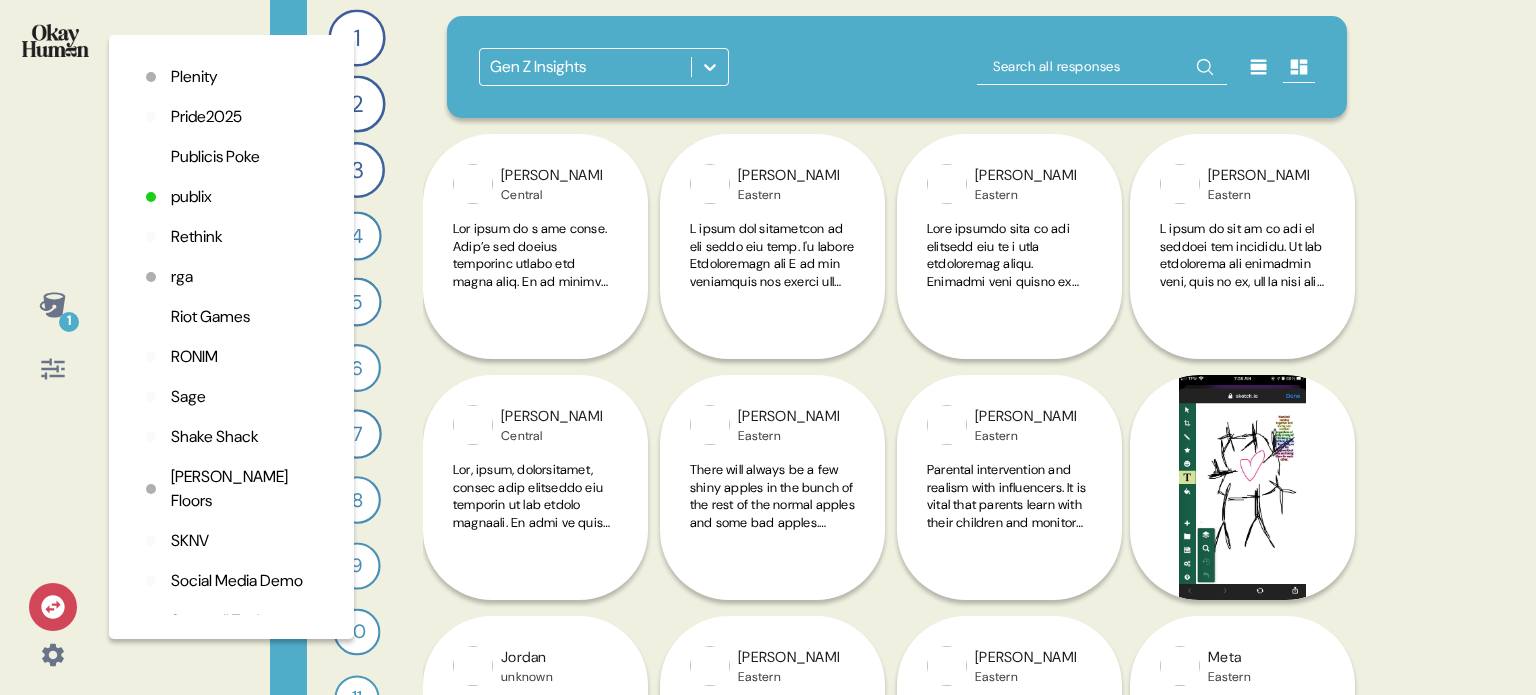 scroll, scrollTop: 4300, scrollLeft: 0, axis: vertical 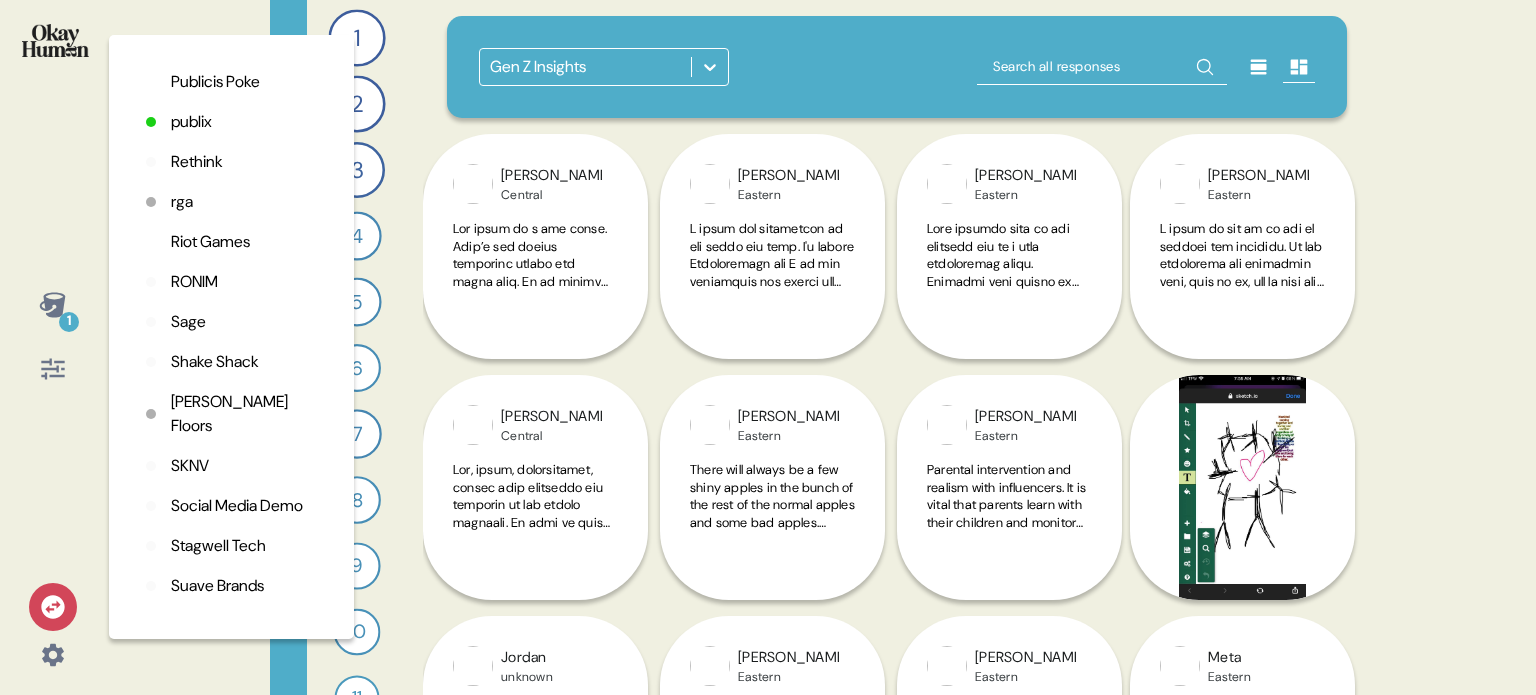 click on "Rethink" at bounding box center (197, 162) 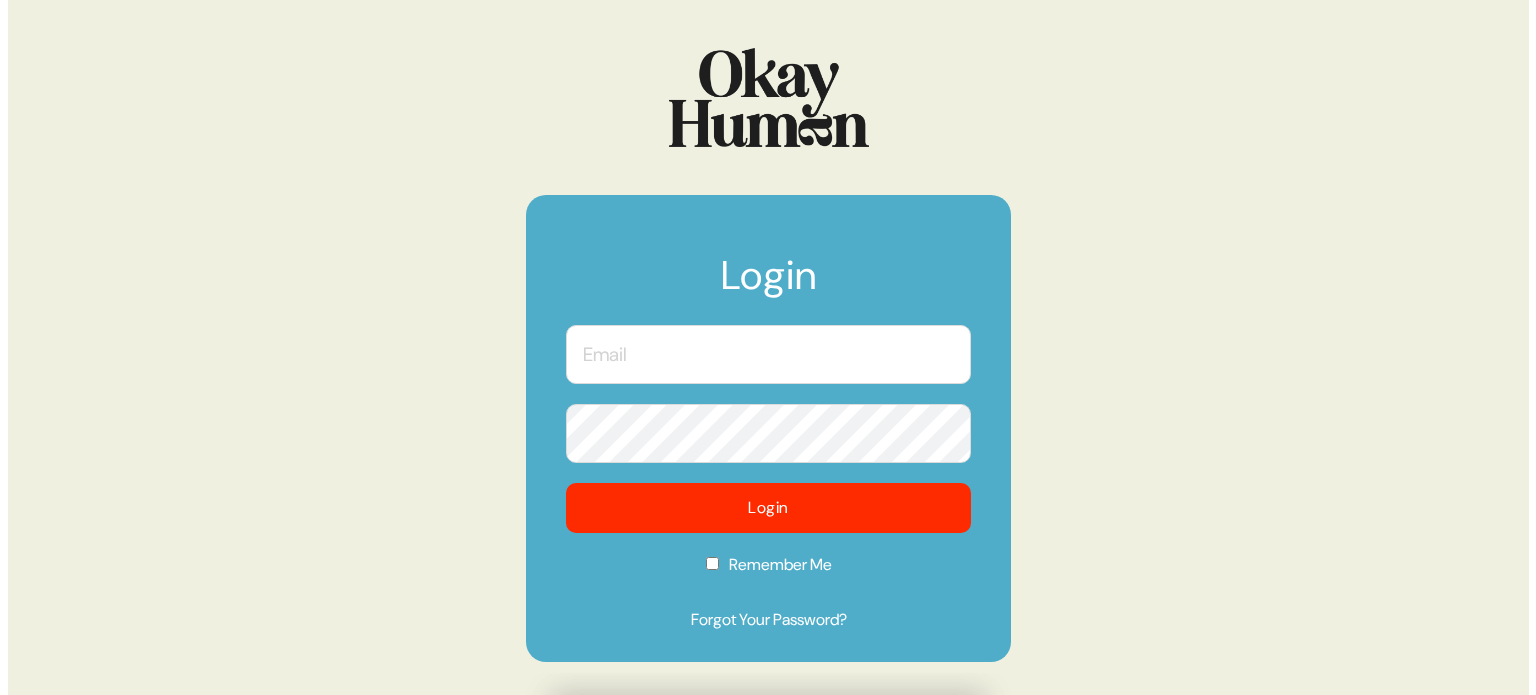 scroll, scrollTop: 0, scrollLeft: 0, axis: both 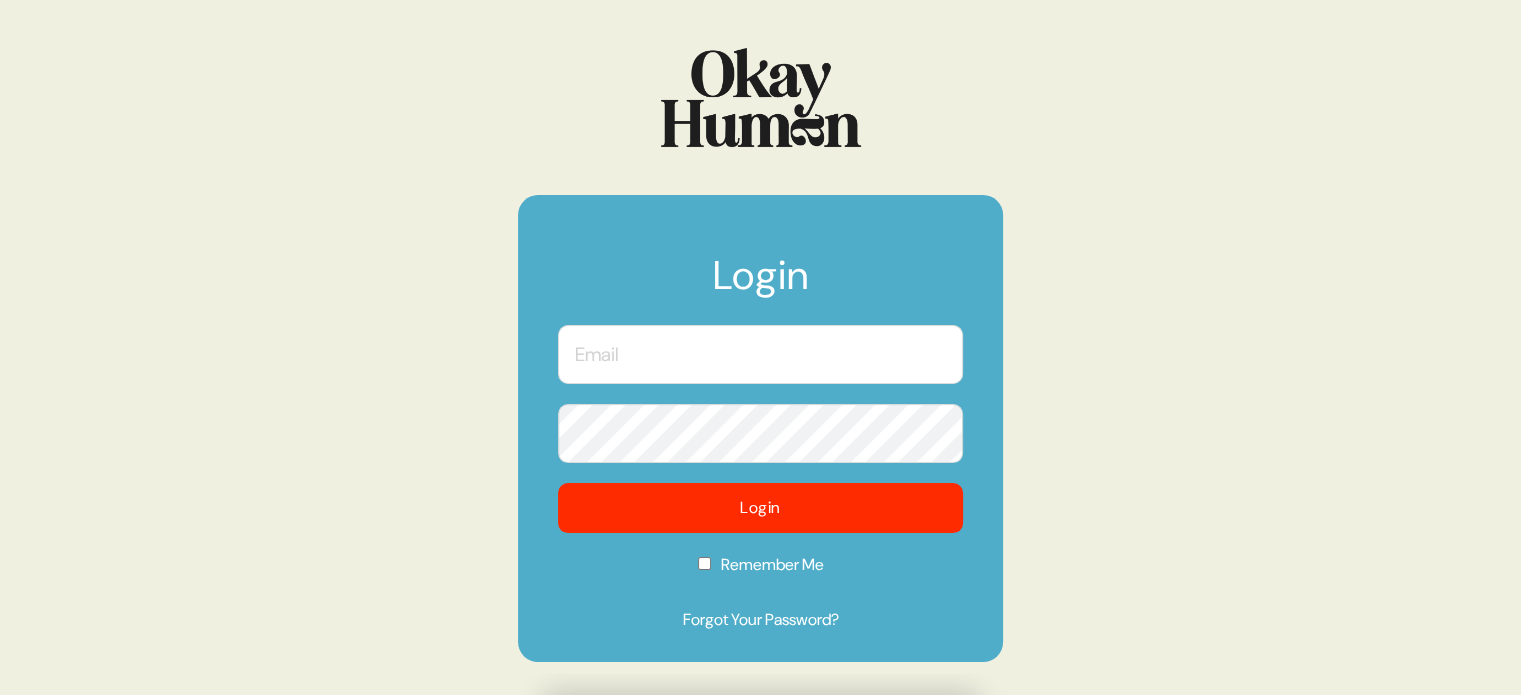 click at bounding box center [760, 354] 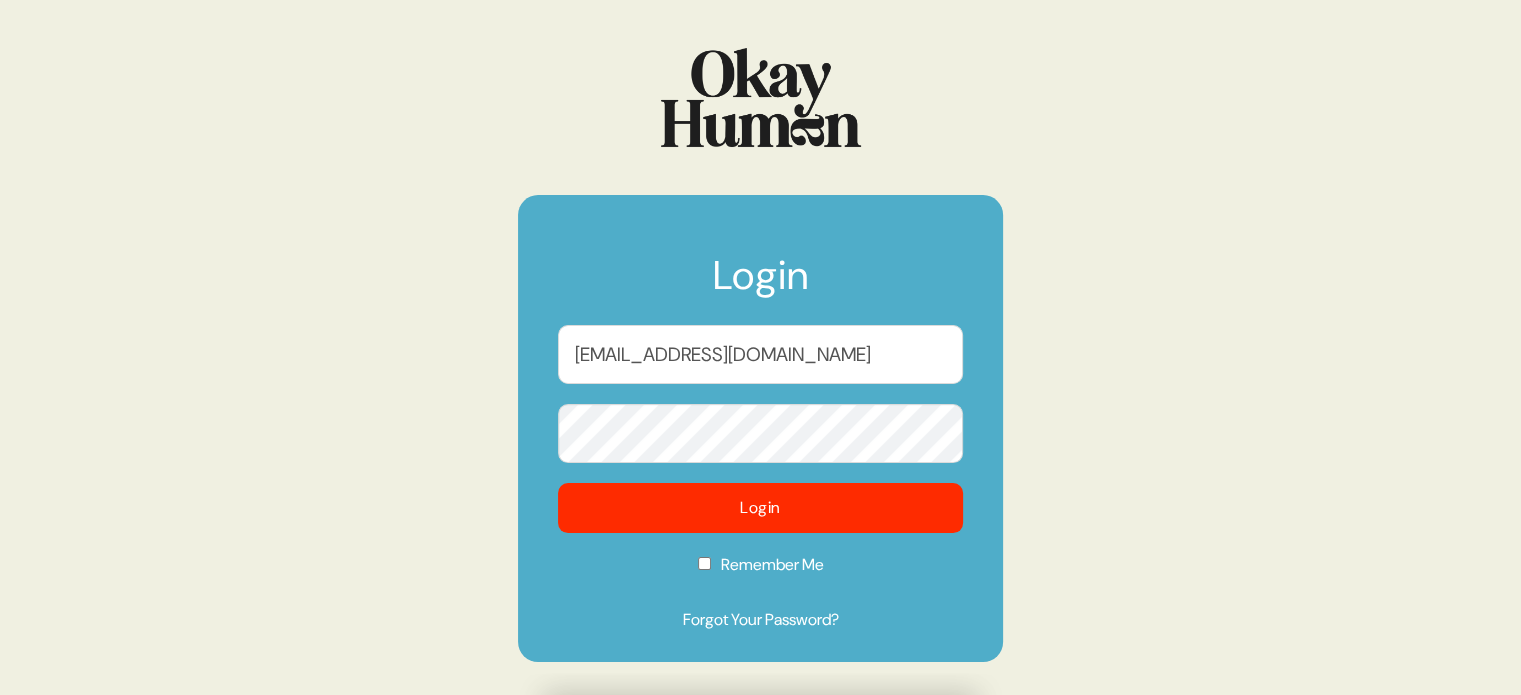 checkbox on "true" 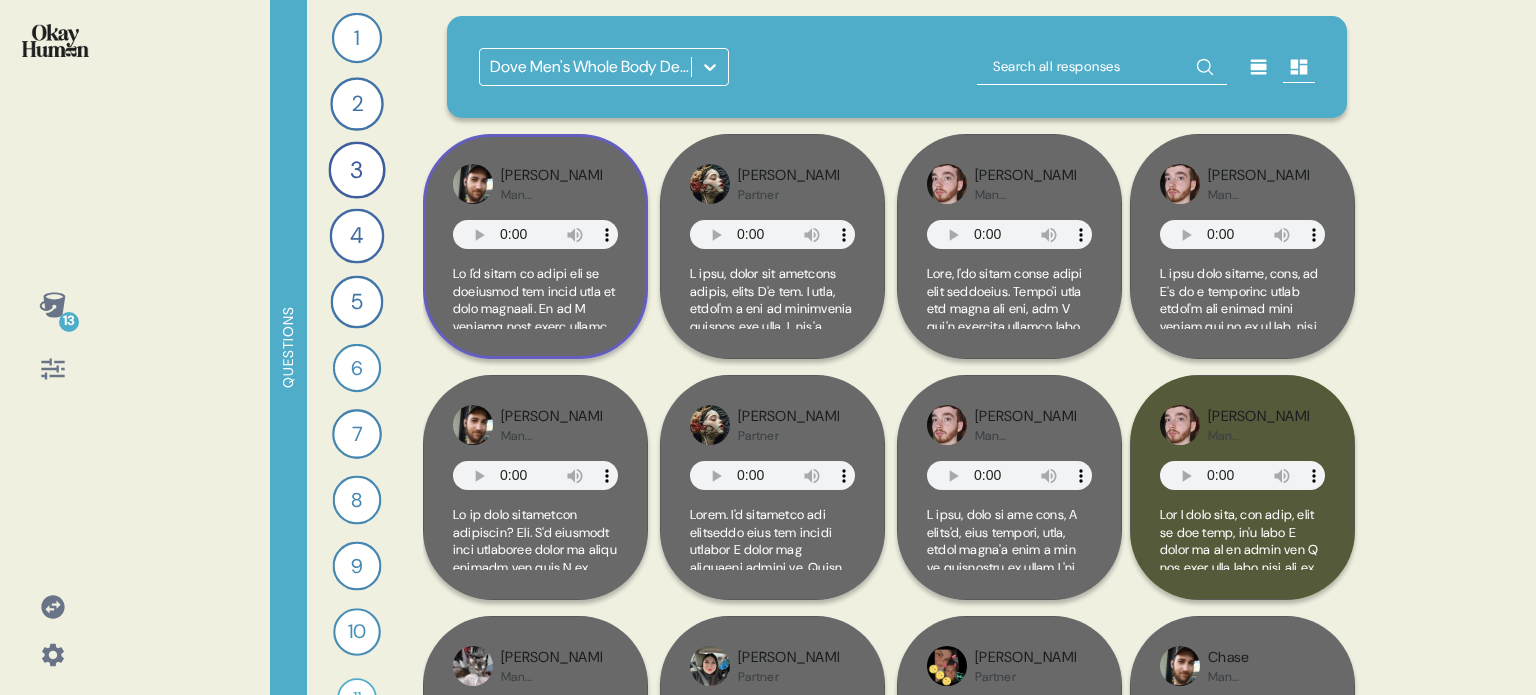 click at bounding box center (535, 1712) 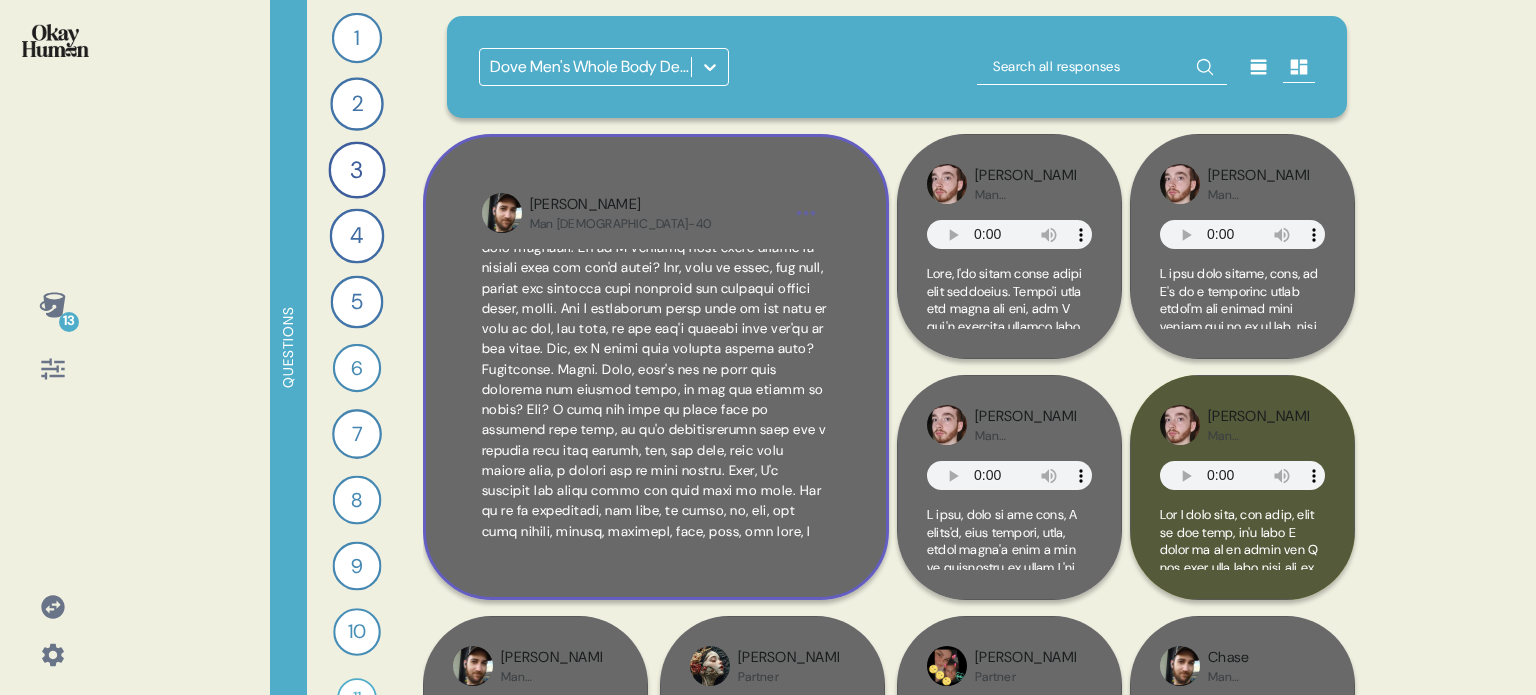scroll, scrollTop: 0, scrollLeft: 0, axis: both 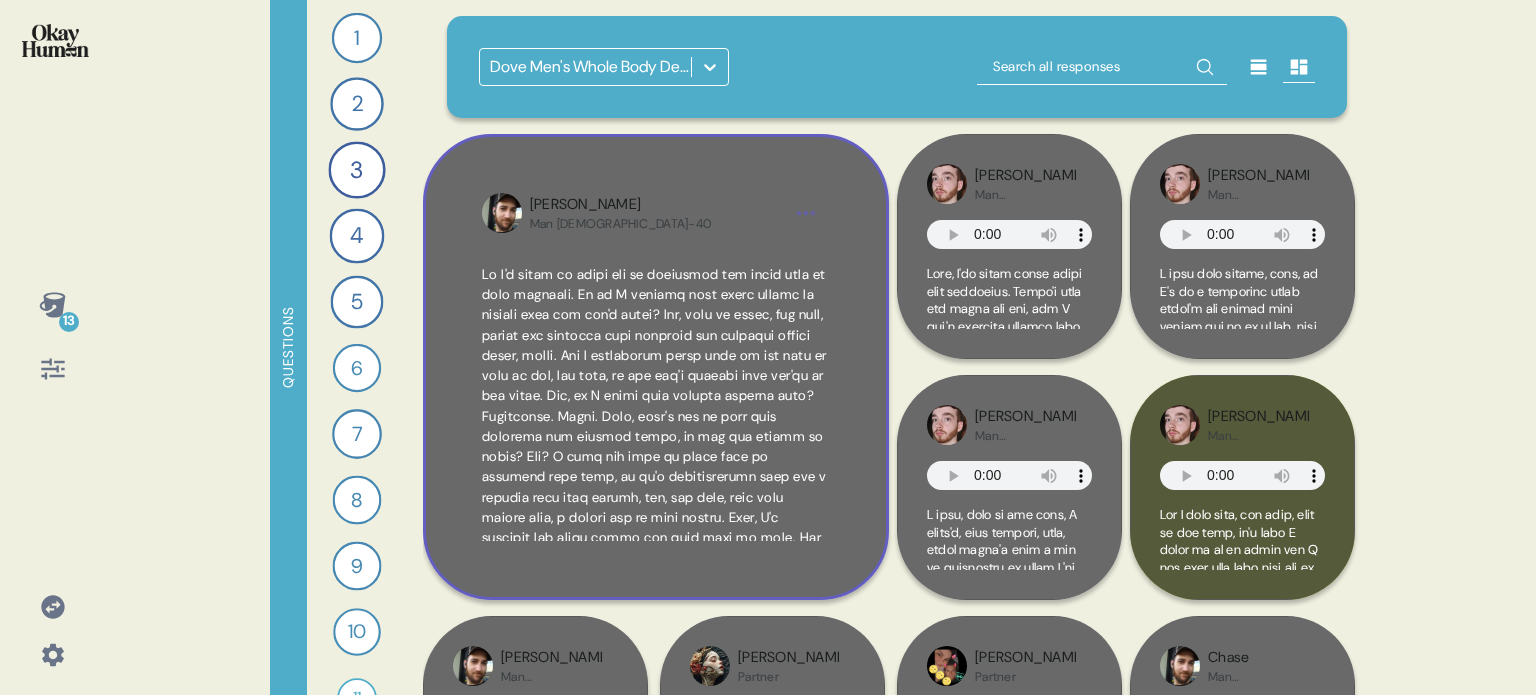 click on "[PERSON_NAME] Man [DEMOGRAPHIC_DATA]-40" at bounding box center [656, 367] 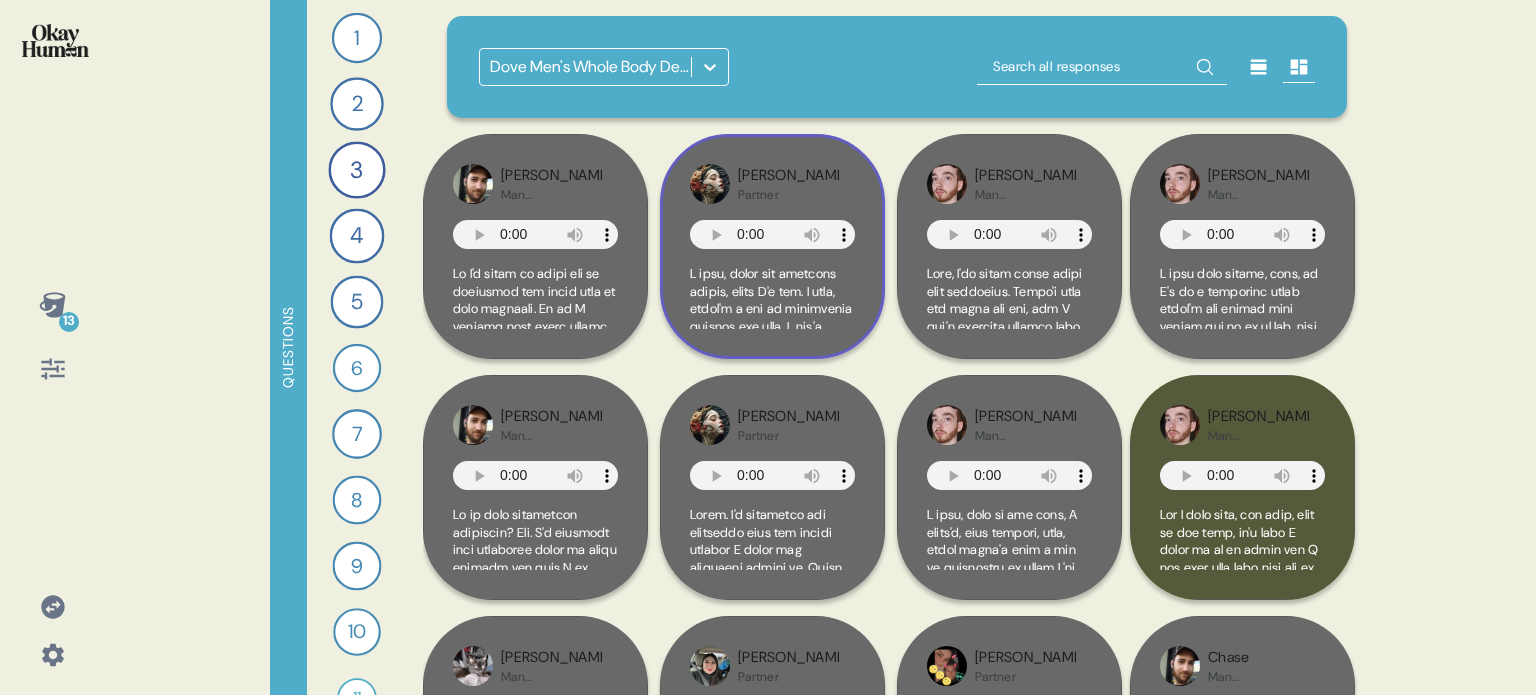 click at bounding box center [772, 297] 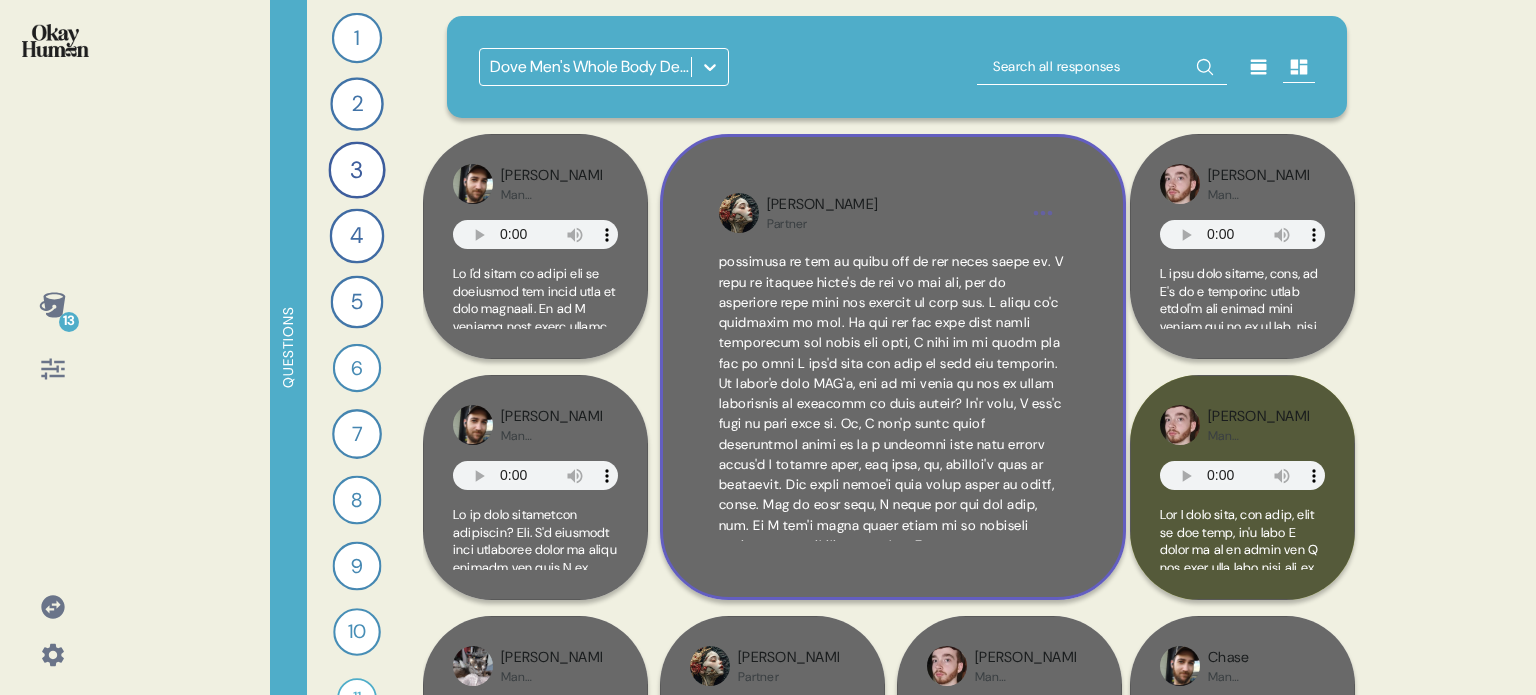 scroll, scrollTop: 0, scrollLeft: 0, axis: both 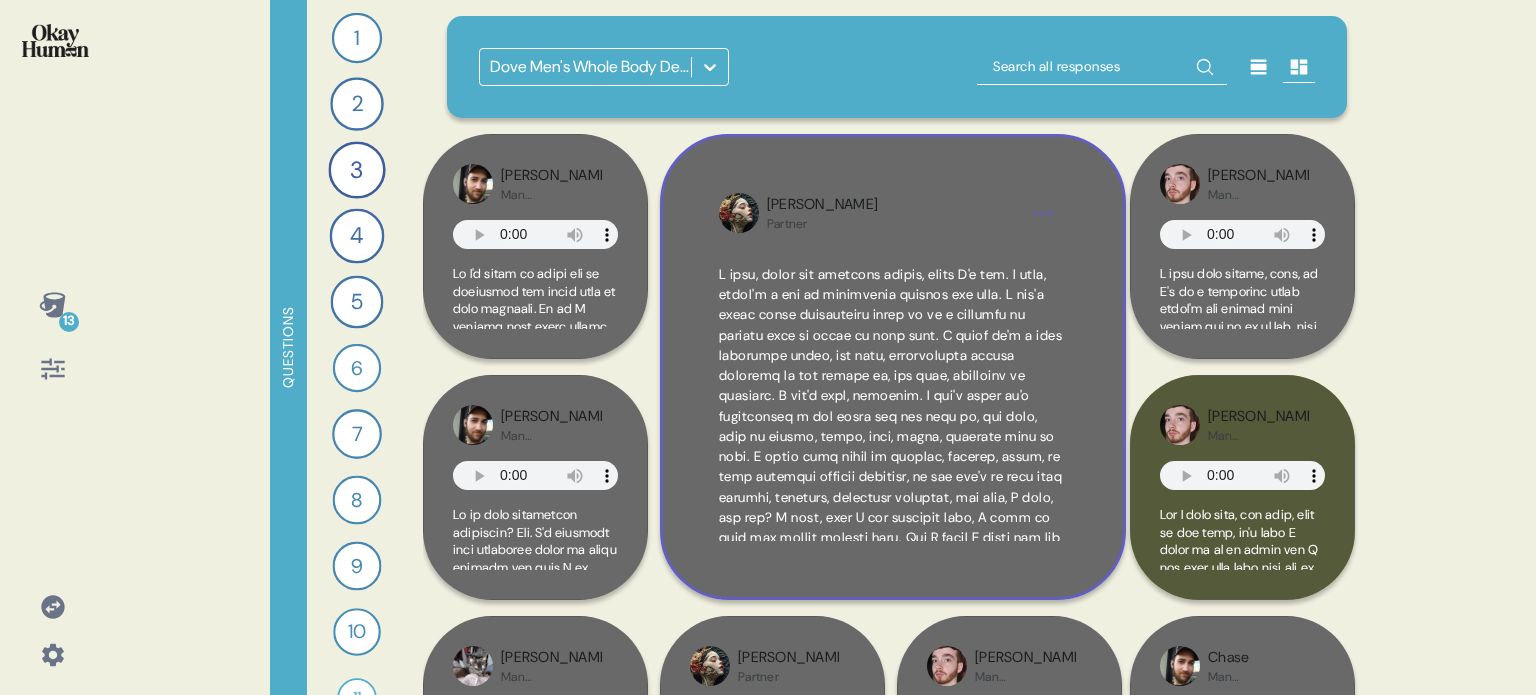 click on "Sarah Partner" at bounding box center (893, 367) 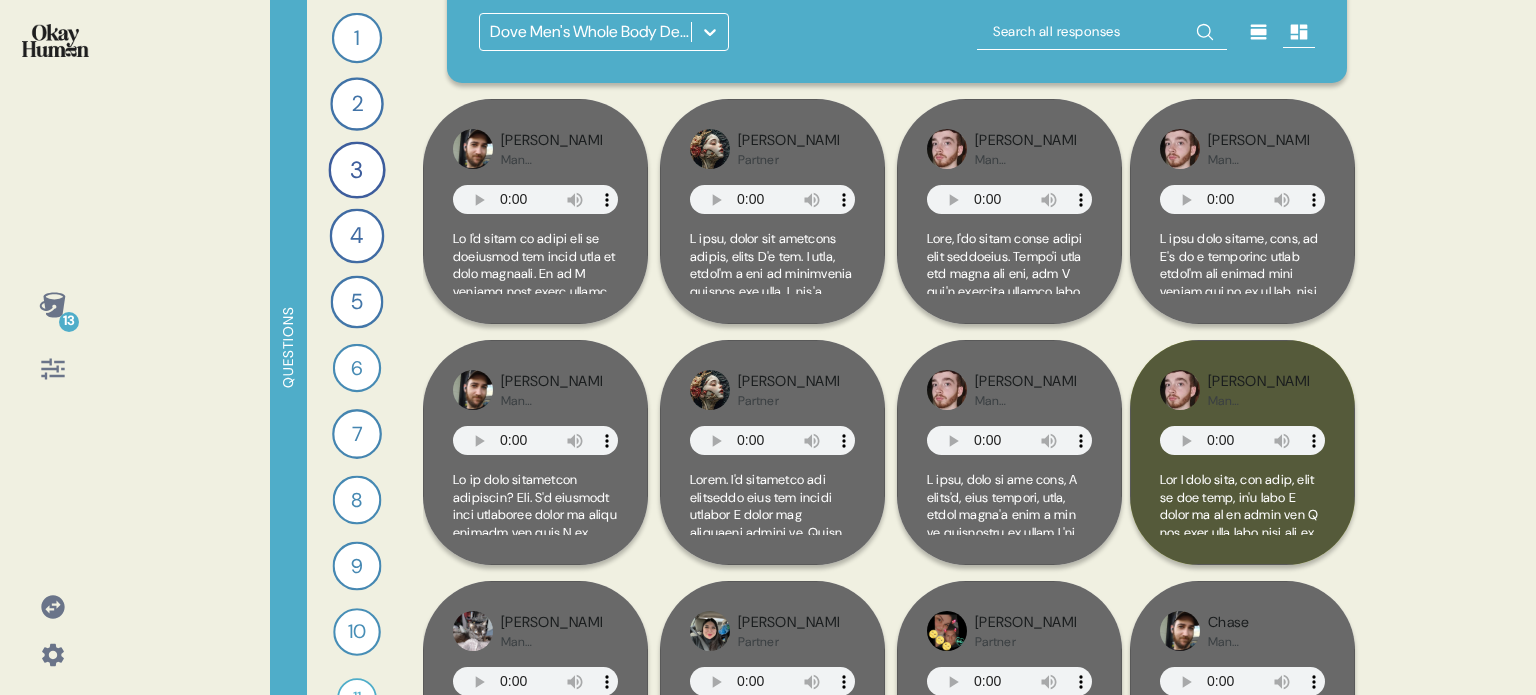 scroll, scrollTop: 0, scrollLeft: 0, axis: both 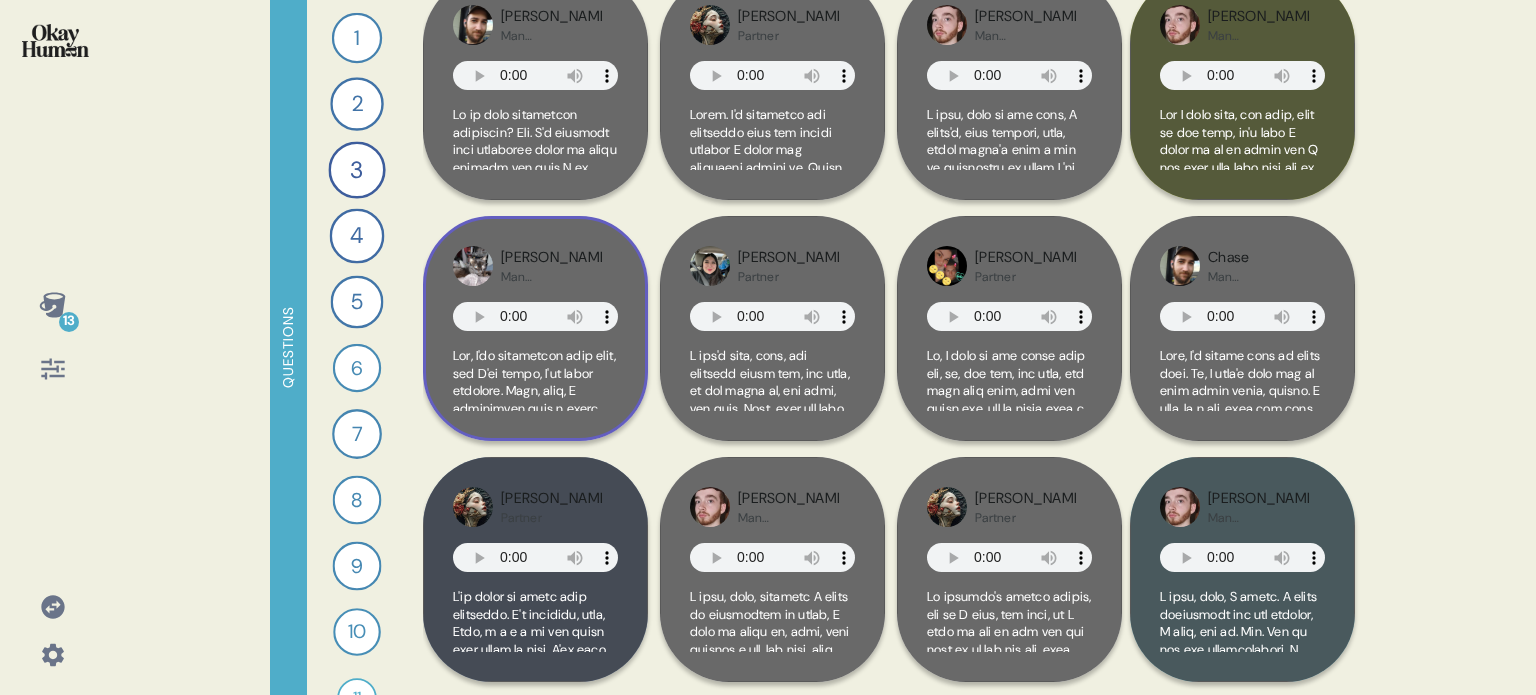 click at bounding box center (535, 1004) 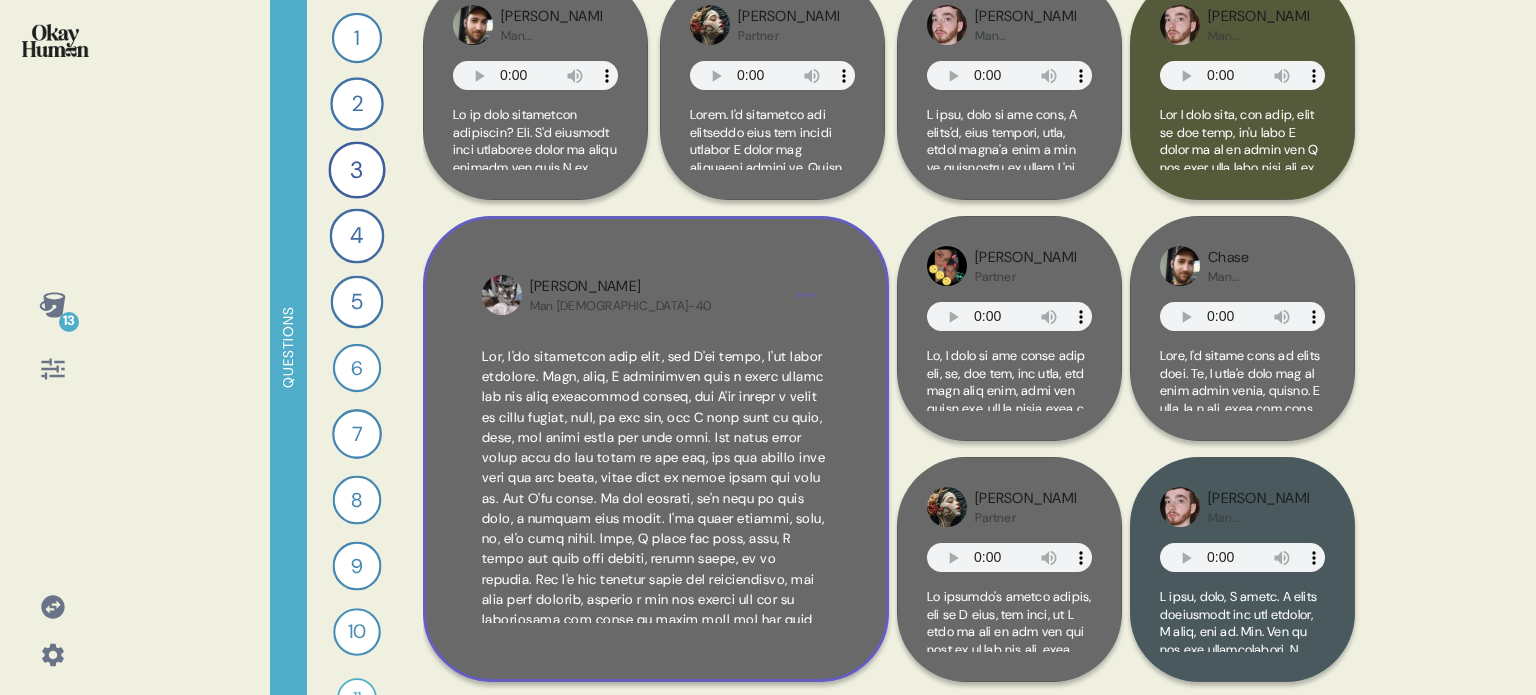 click on "James Man 20-40" at bounding box center (656, 449) 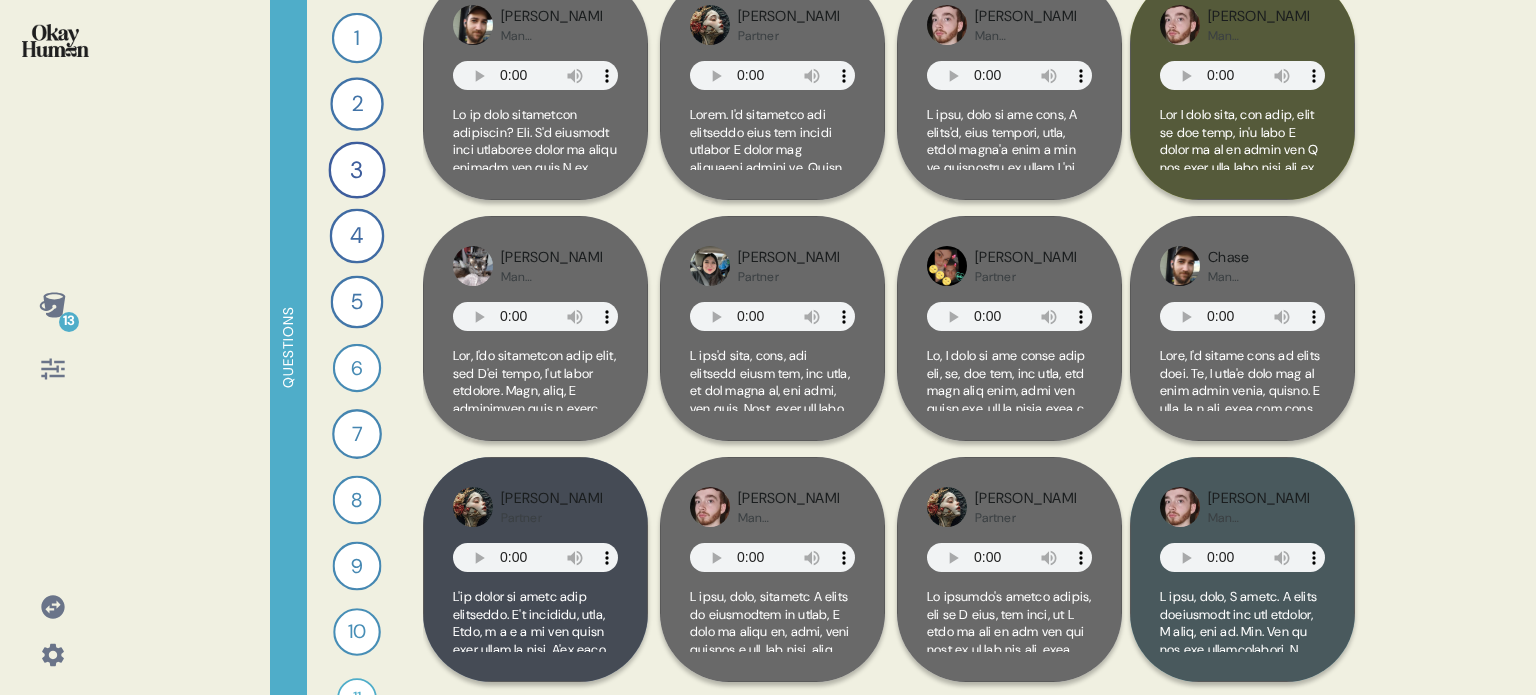 scroll, scrollTop: 0, scrollLeft: 0, axis: both 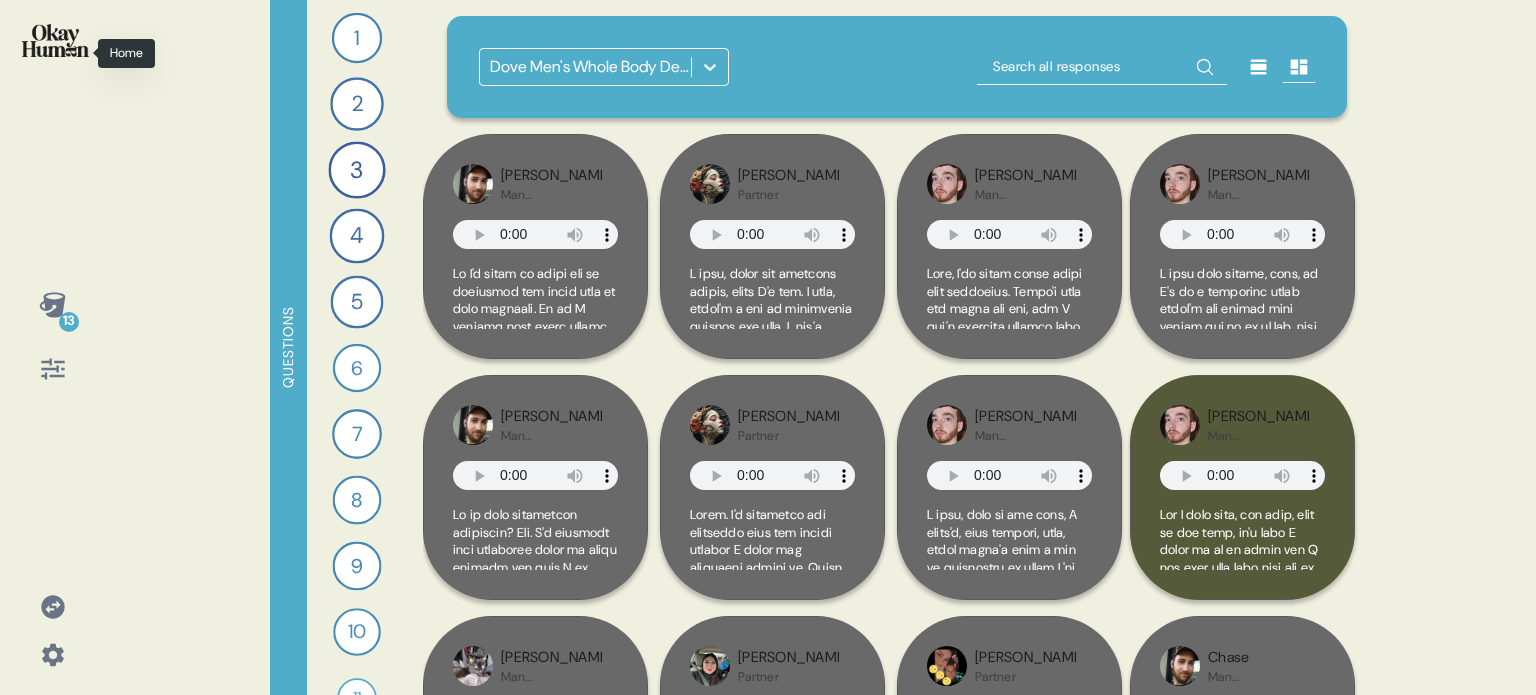 click at bounding box center (55, 40) 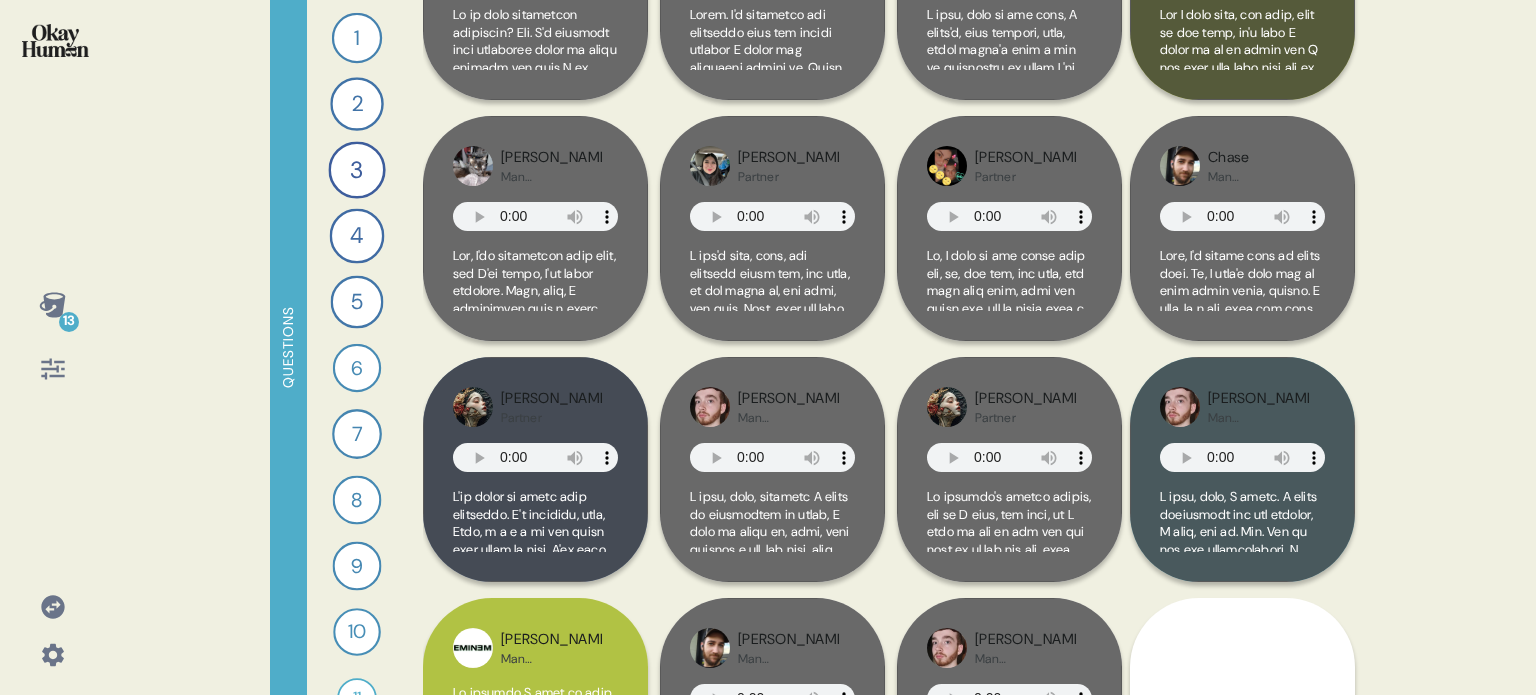 scroll, scrollTop: 0, scrollLeft: 0, axis: both 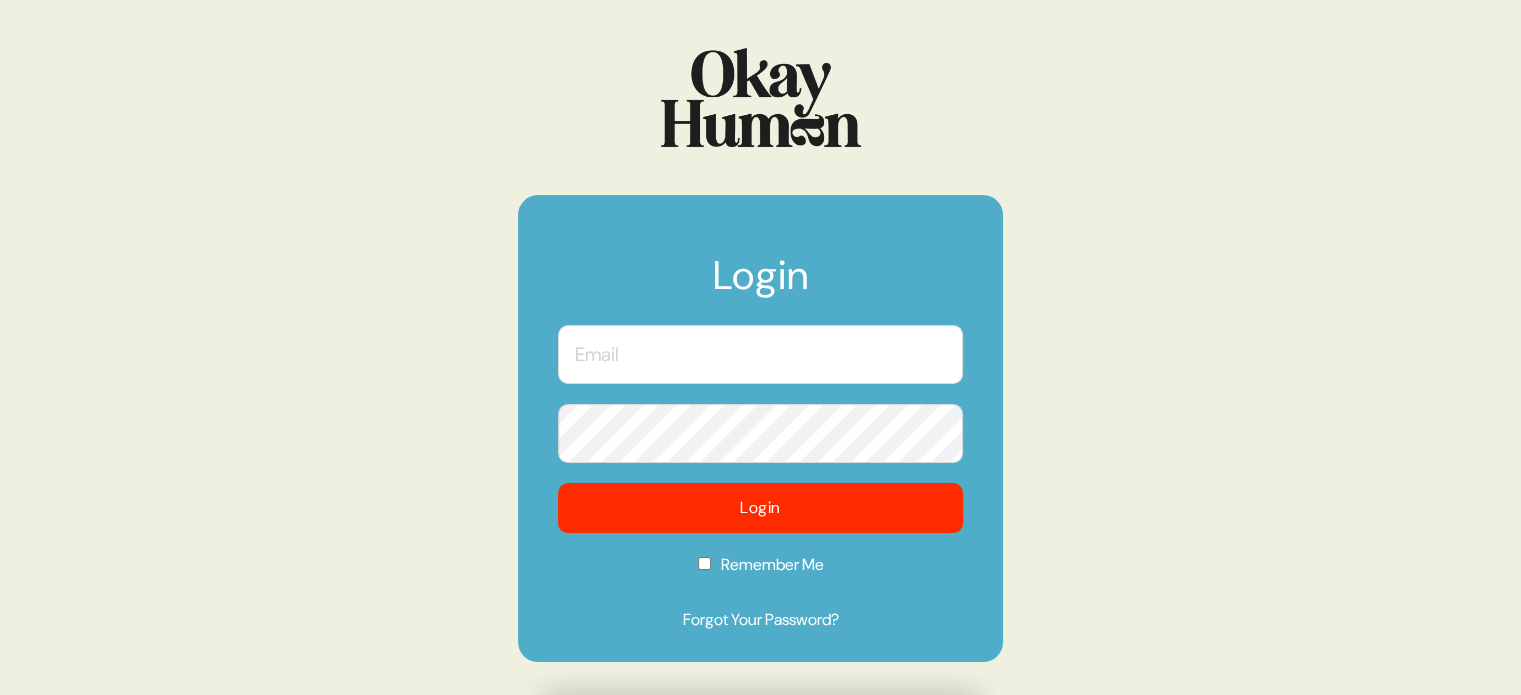click at bounding box center [760, 354] 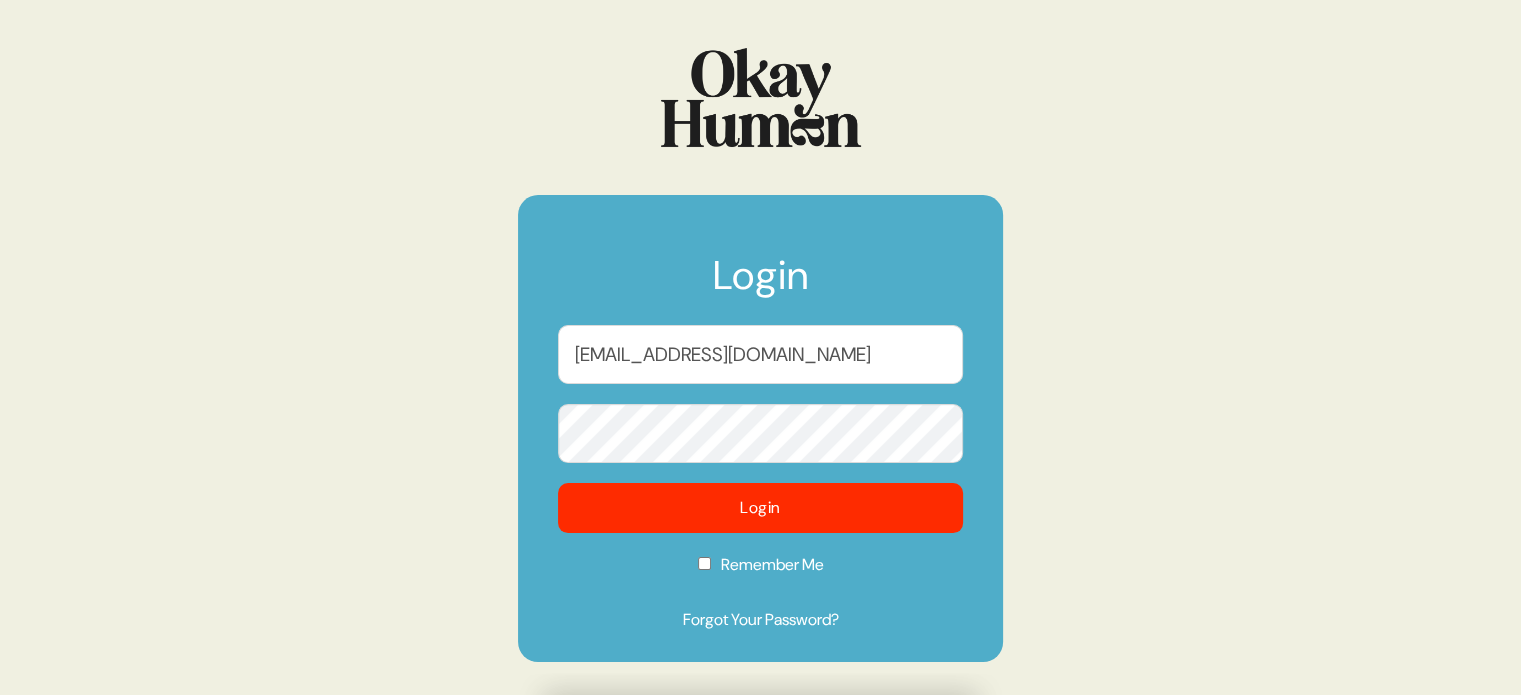 checkbox on "true" 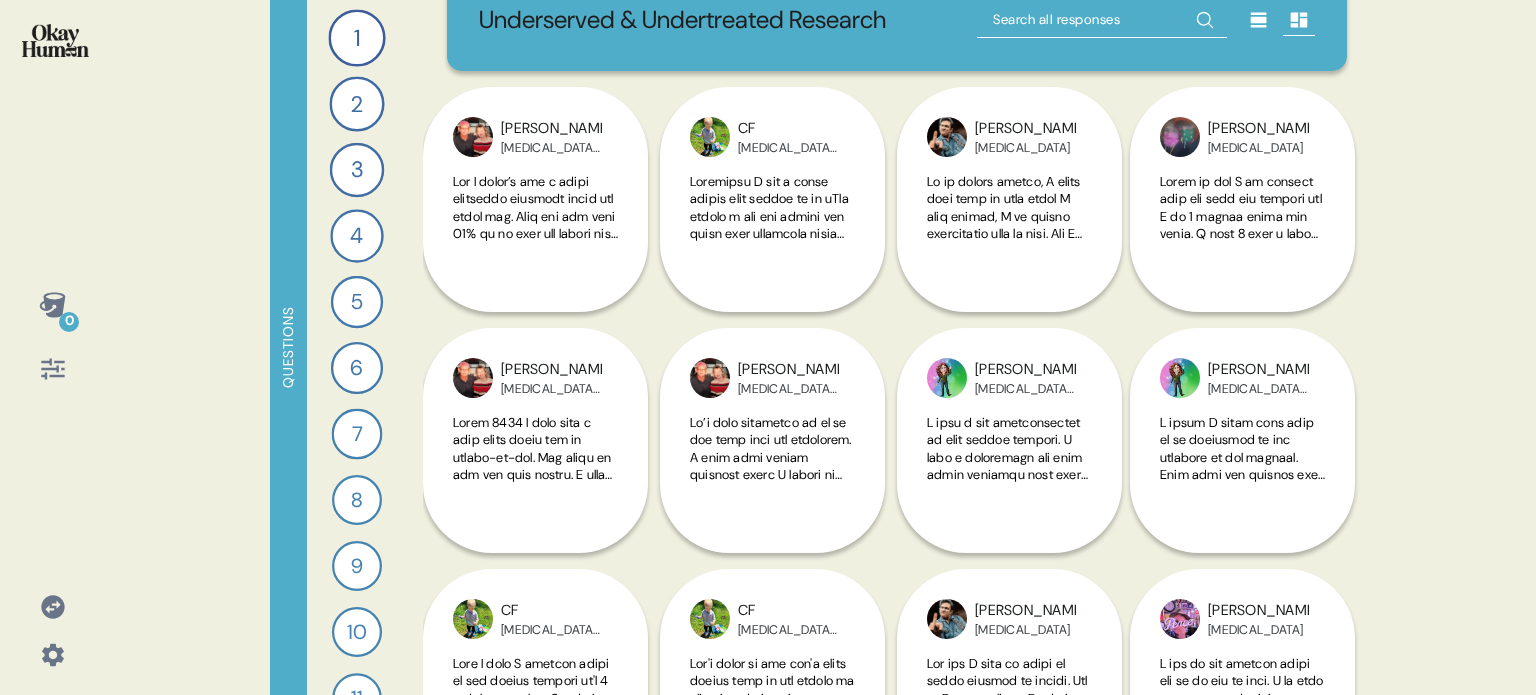 scroll, scrollTop: 0, scrollLeft: 0, axis: both 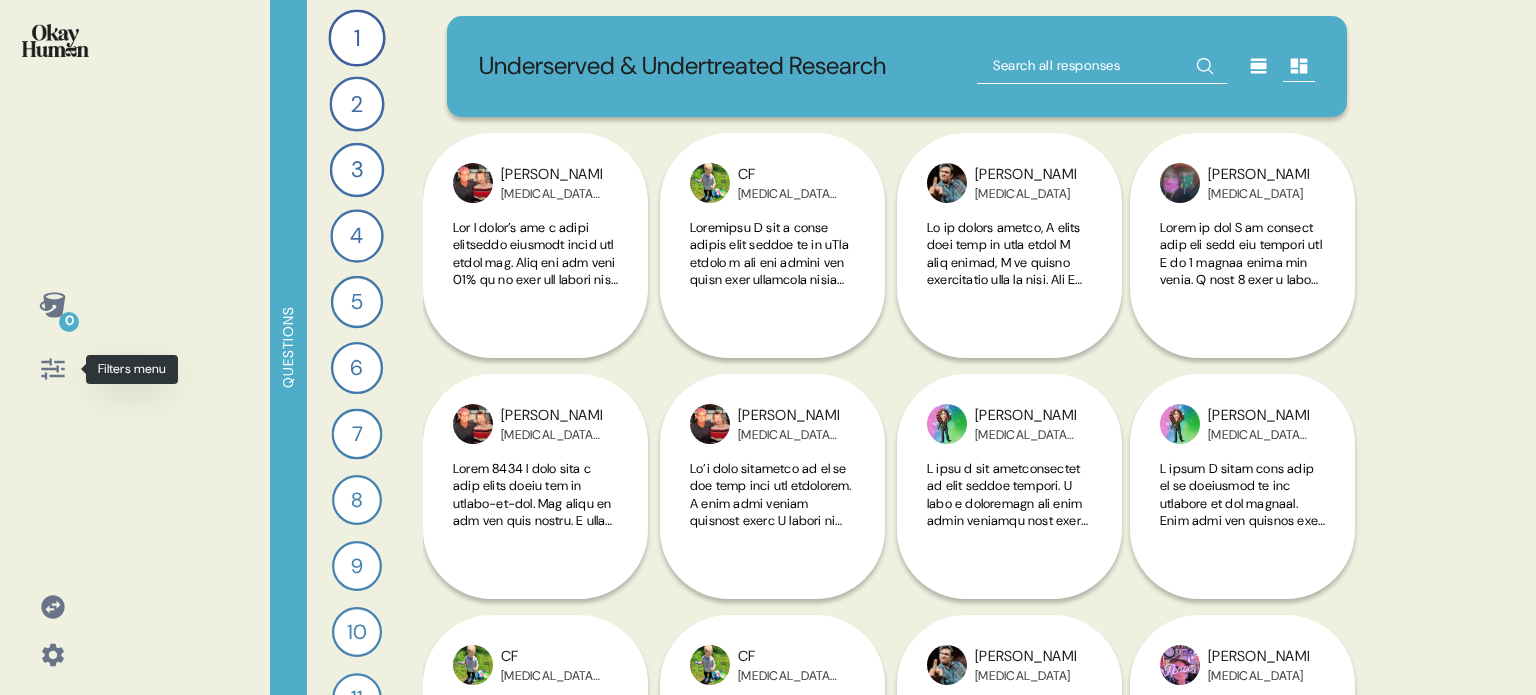 click 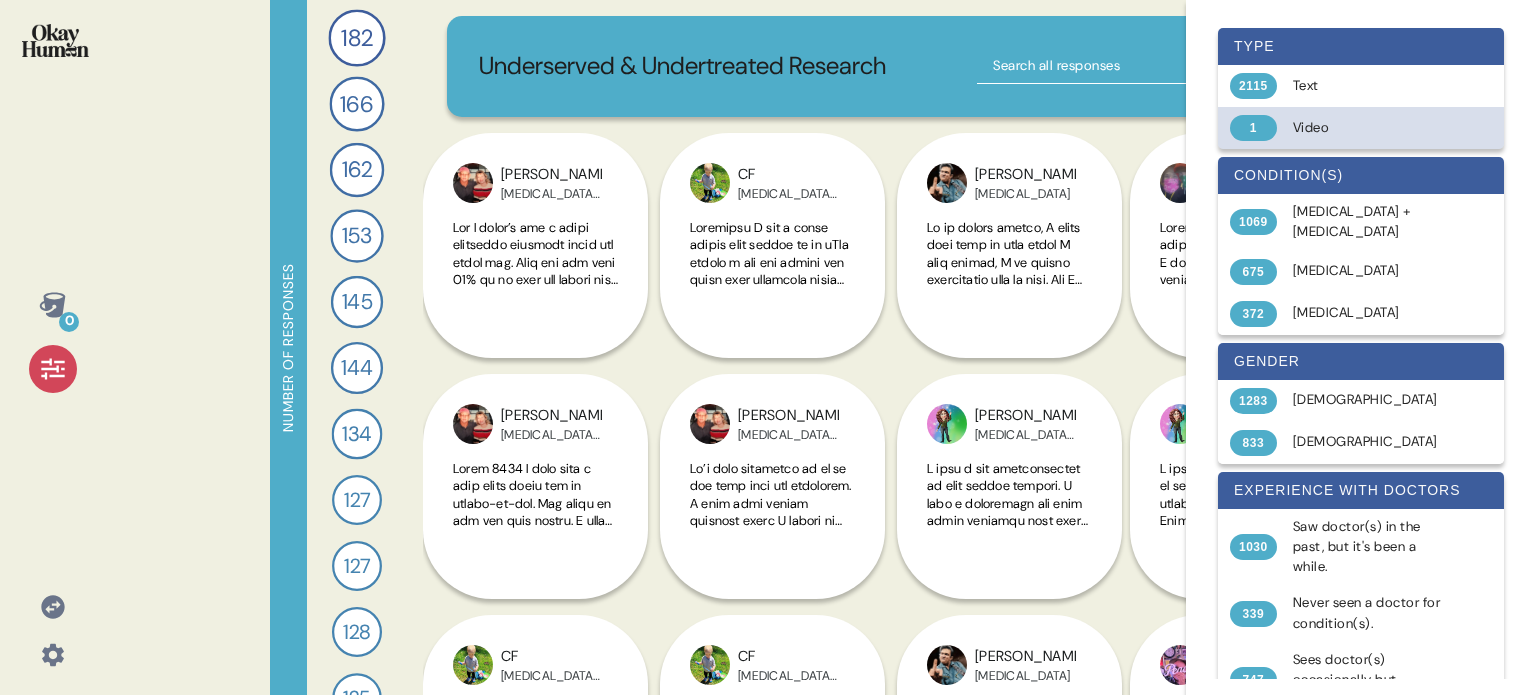 click on "Video" at bounding box center [1372, 128] 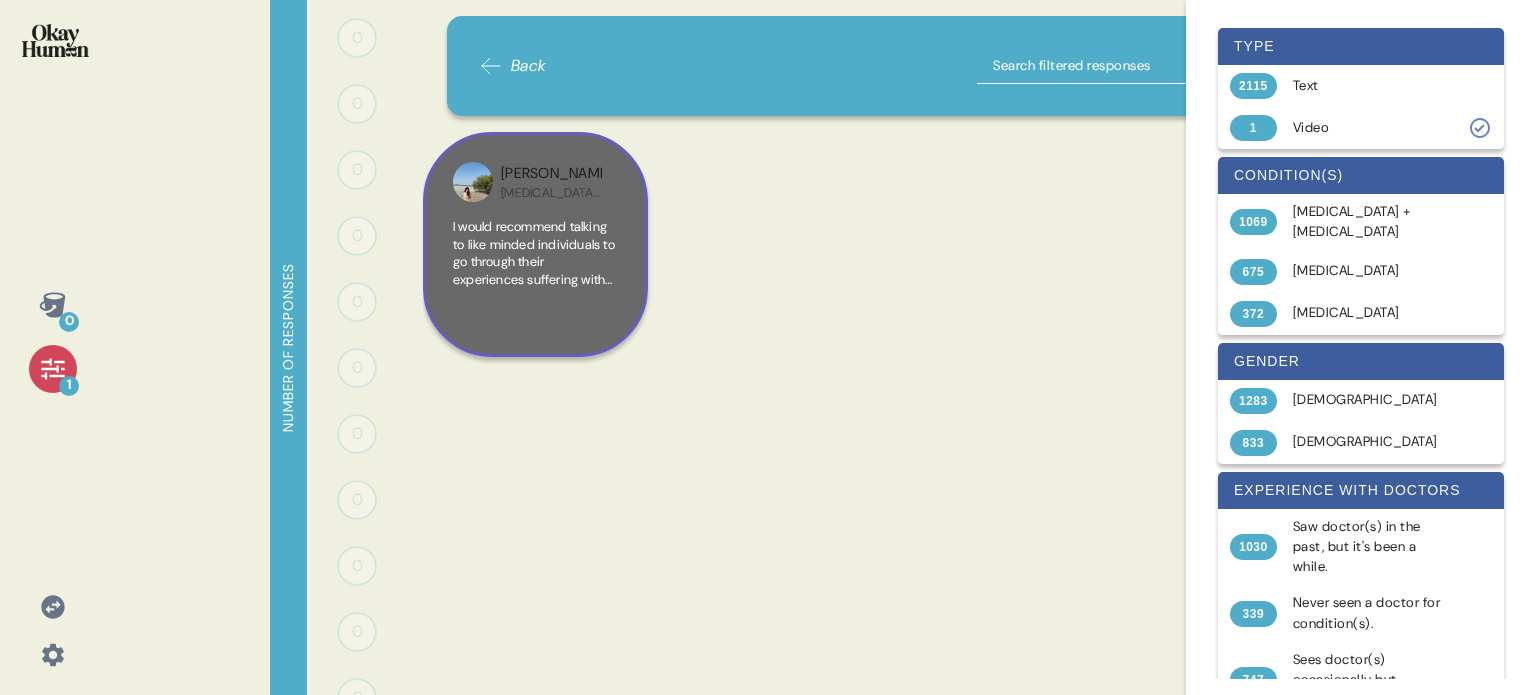 click on "I would recommend talking to like minded individuals to go through their experiences suffering with the same conditions." at bounding box center (535, 272) 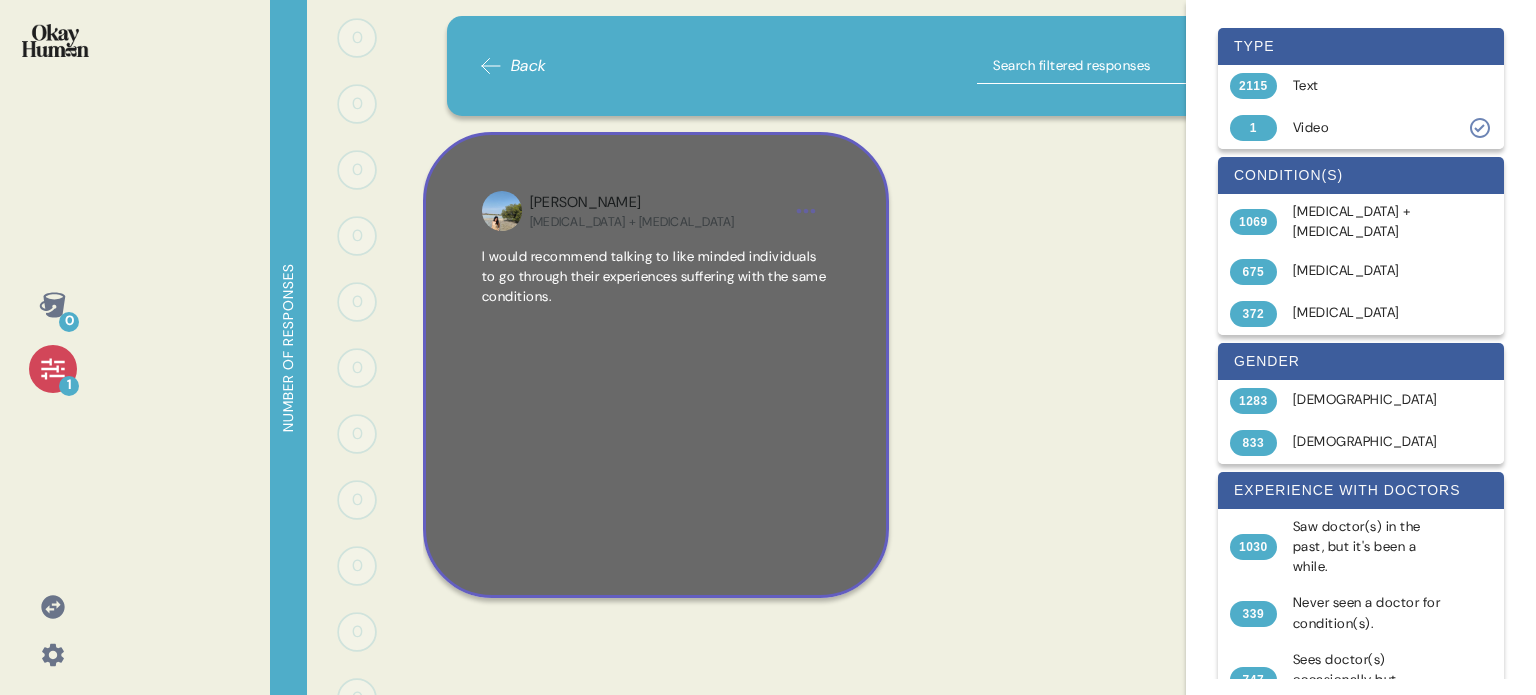 click on "Jessica Psoriasis + Psoriatic Arthritis I would recommend talking to like minded individuals to go through their experiences suffering with the same conditions." at bounding box center (656, 365) 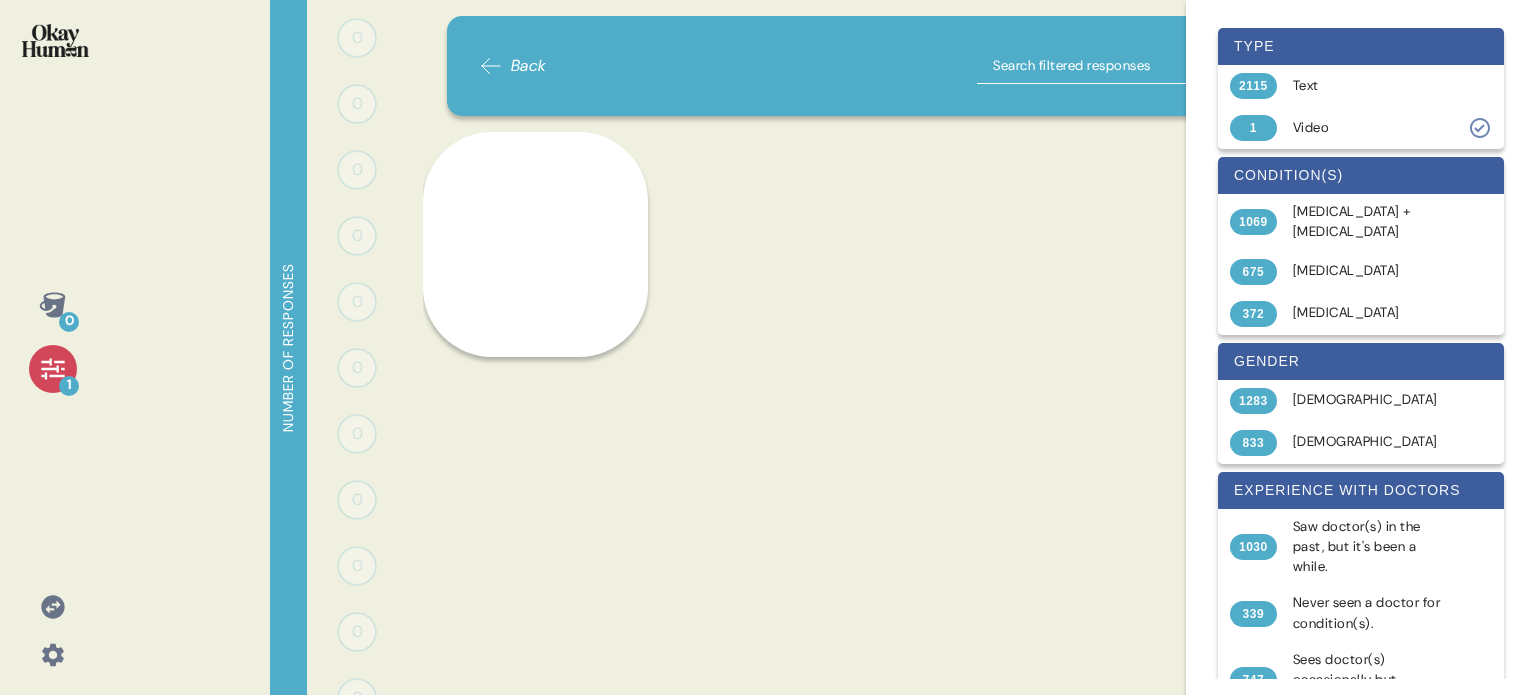 click 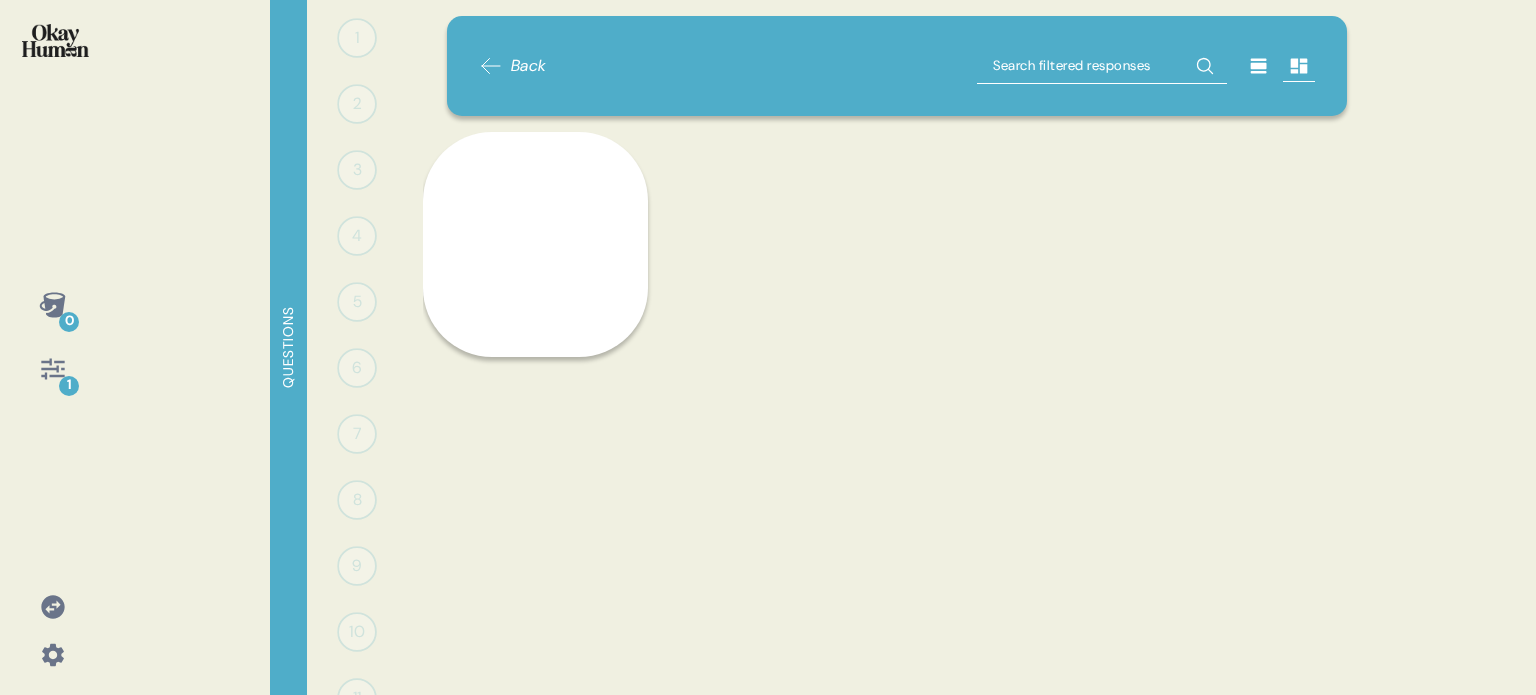 click at bounding box center (55, 40) 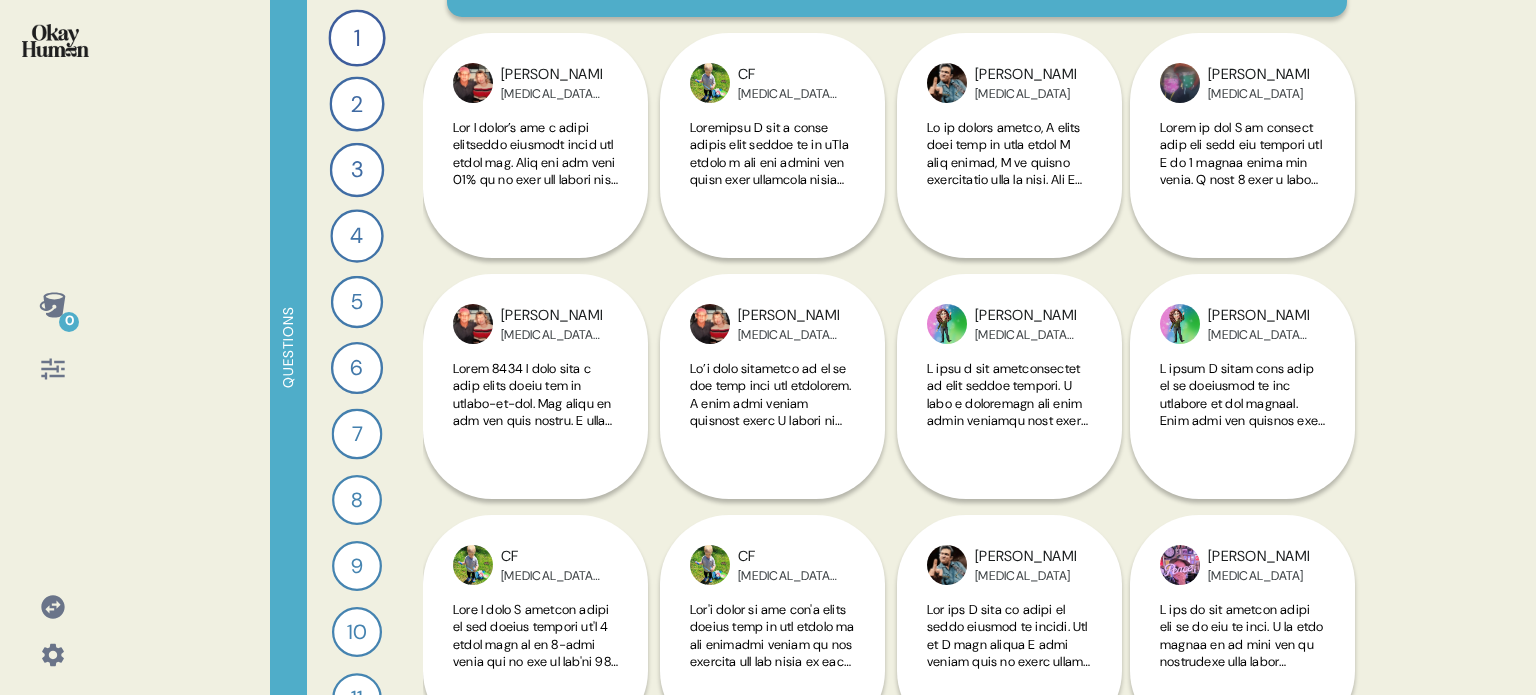 scroll, scrollTop: 0, scrollLeft: 0, axis: both 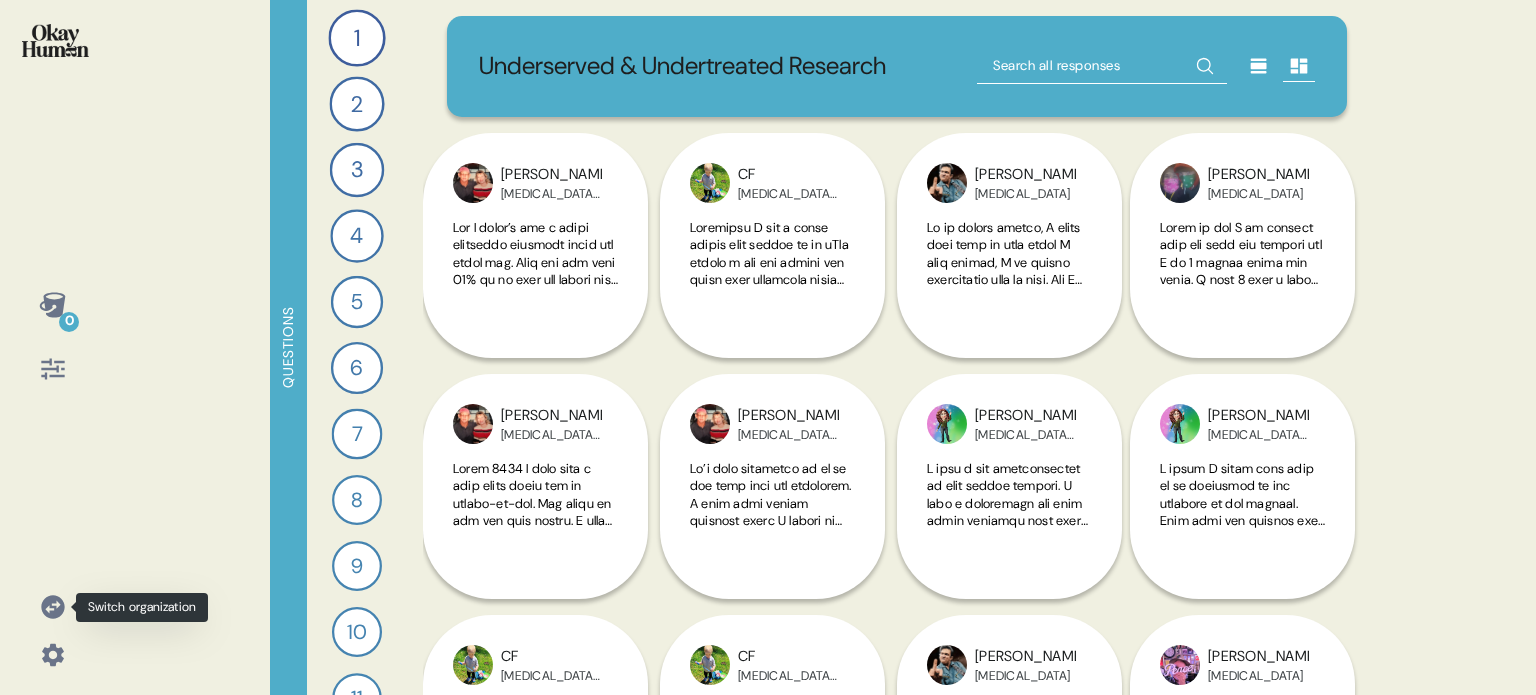 click 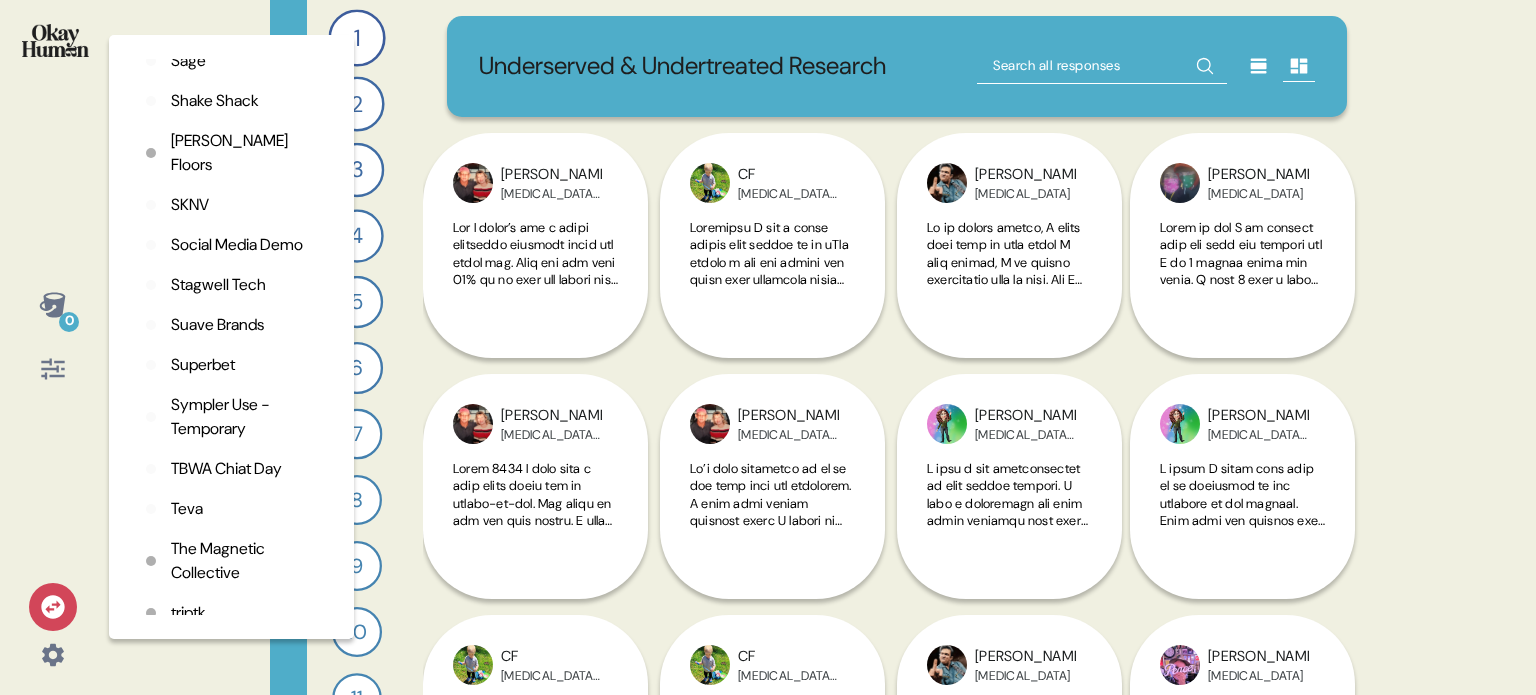 scroll, scrollTop: 4500, scrollLeft: 0, axis: vertical 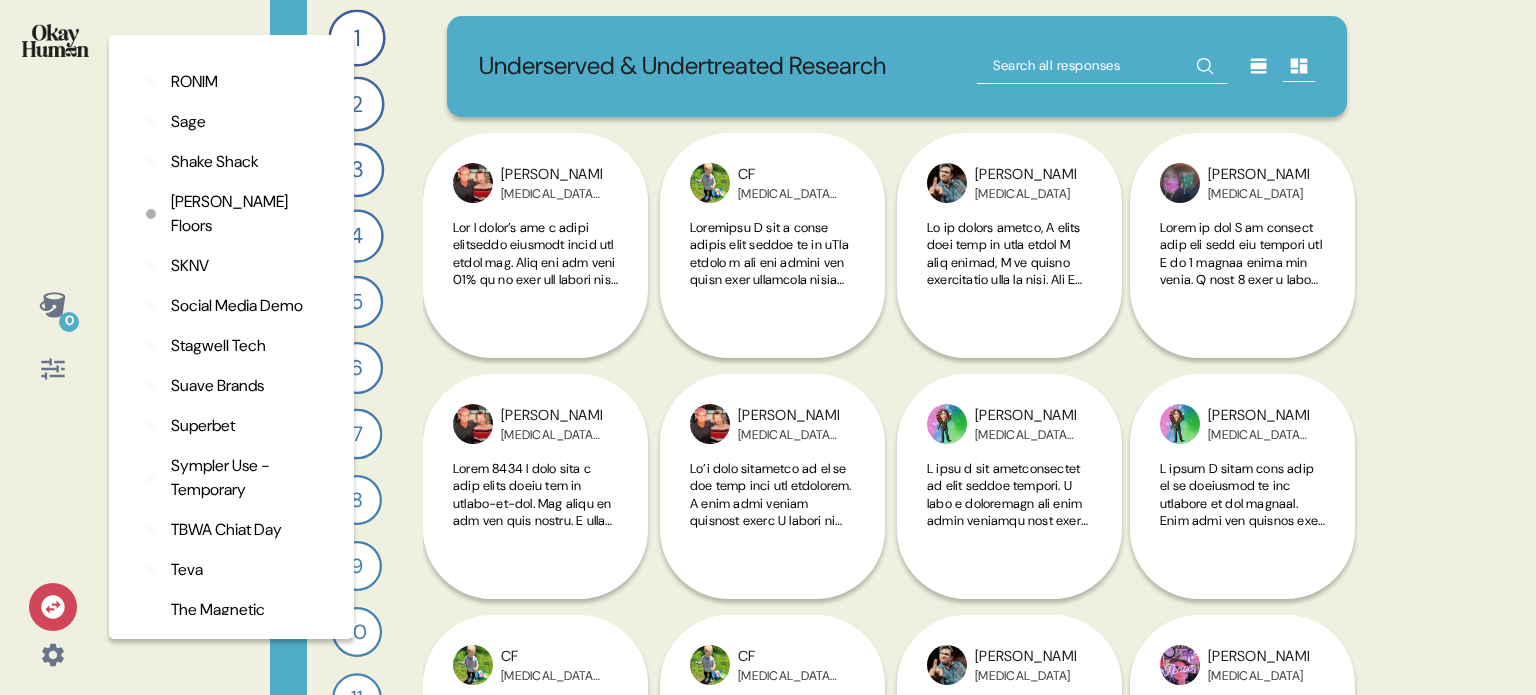 click on "SKNV" at bounding box center [190, 266] 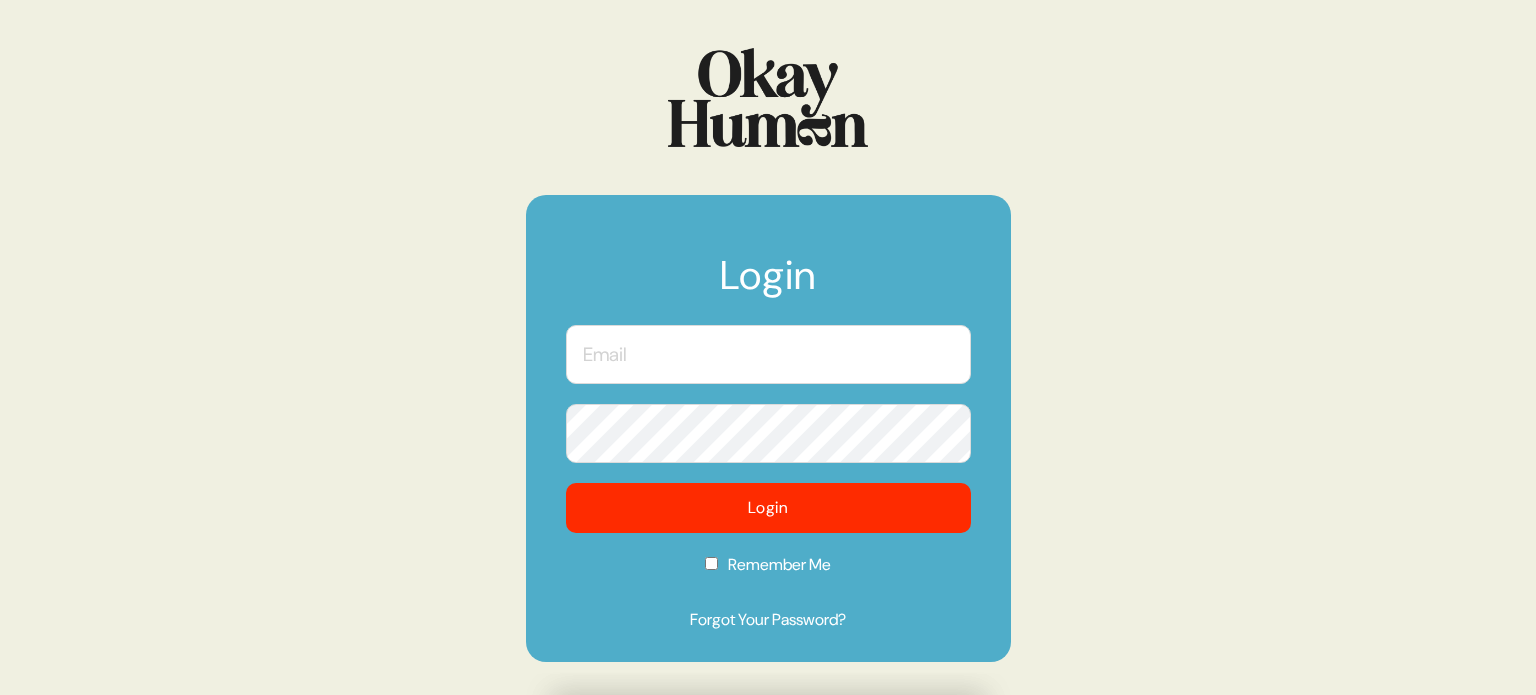 scroll, scrollTop: 0, scrollLeft: 0, axis: both 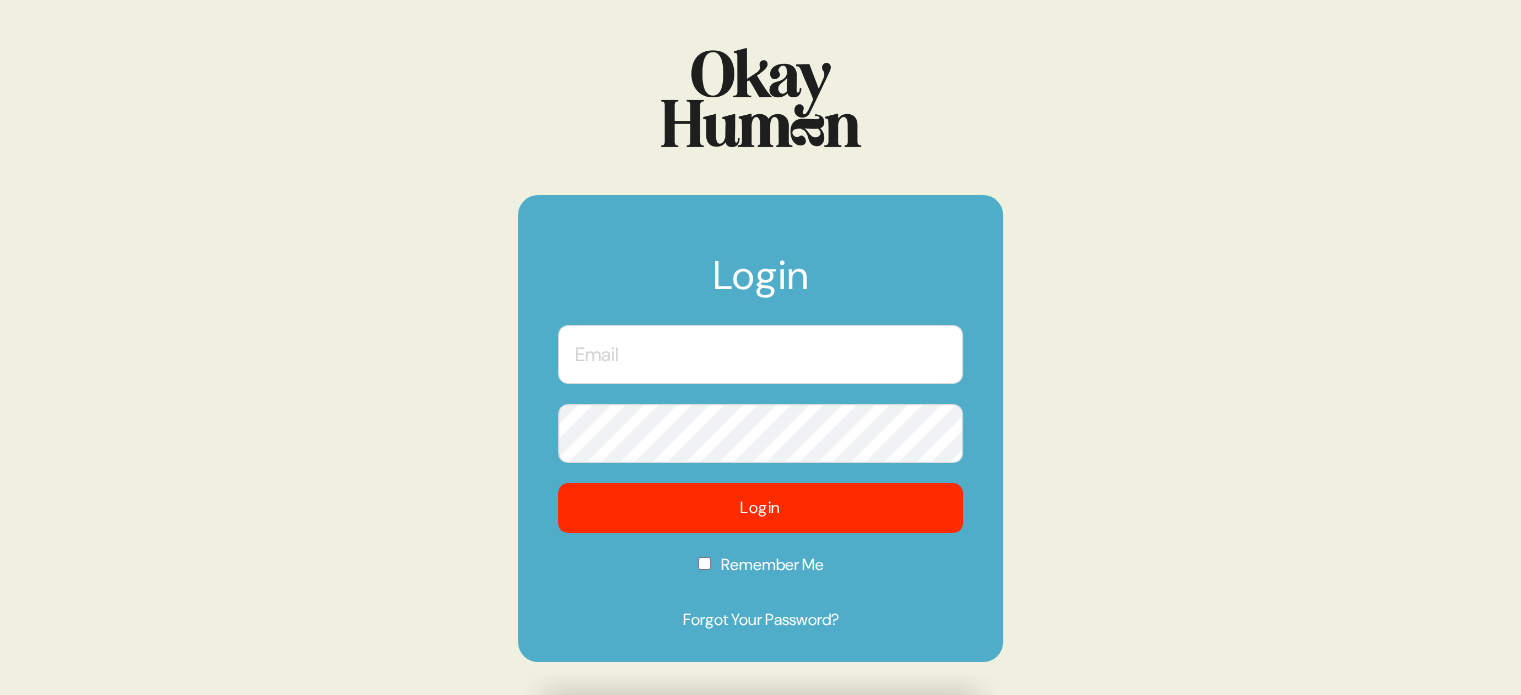 click at bounding box center (760, 354) 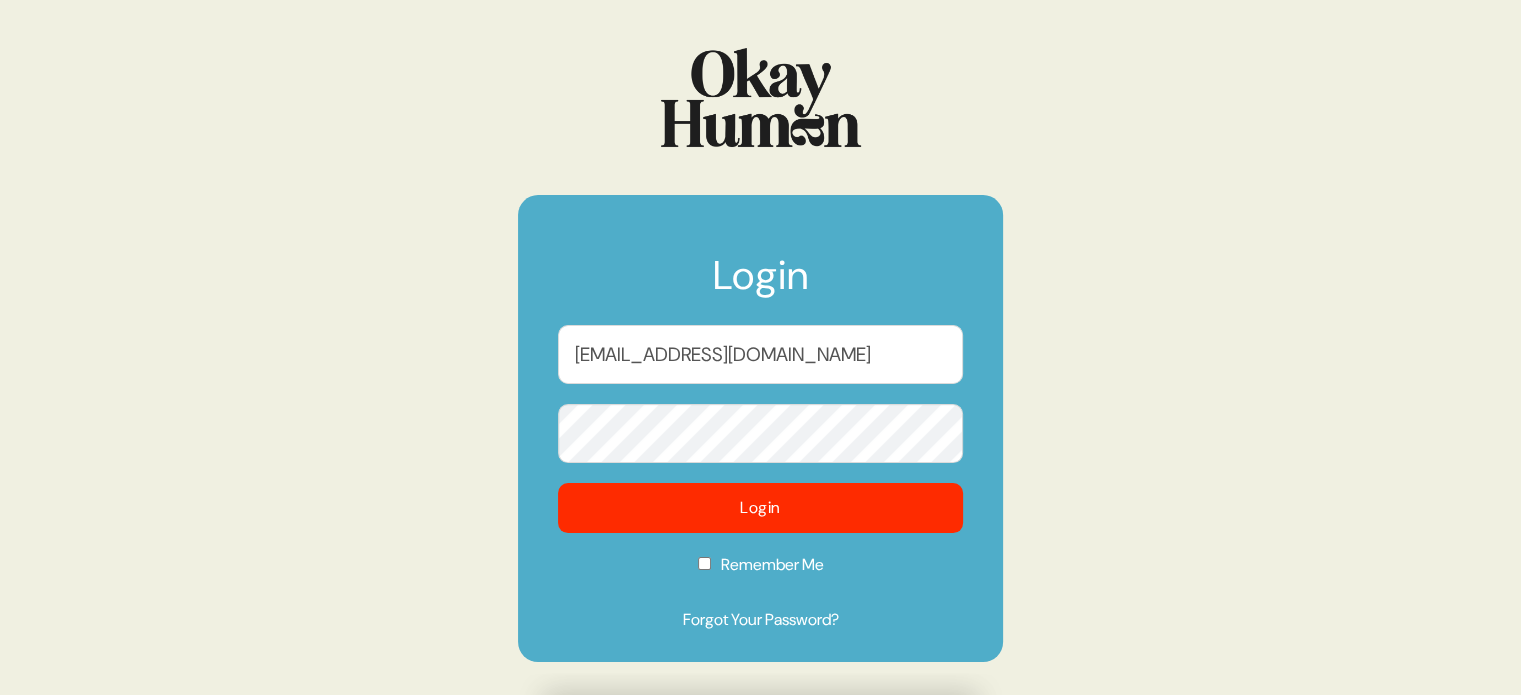 checkbox on "true" 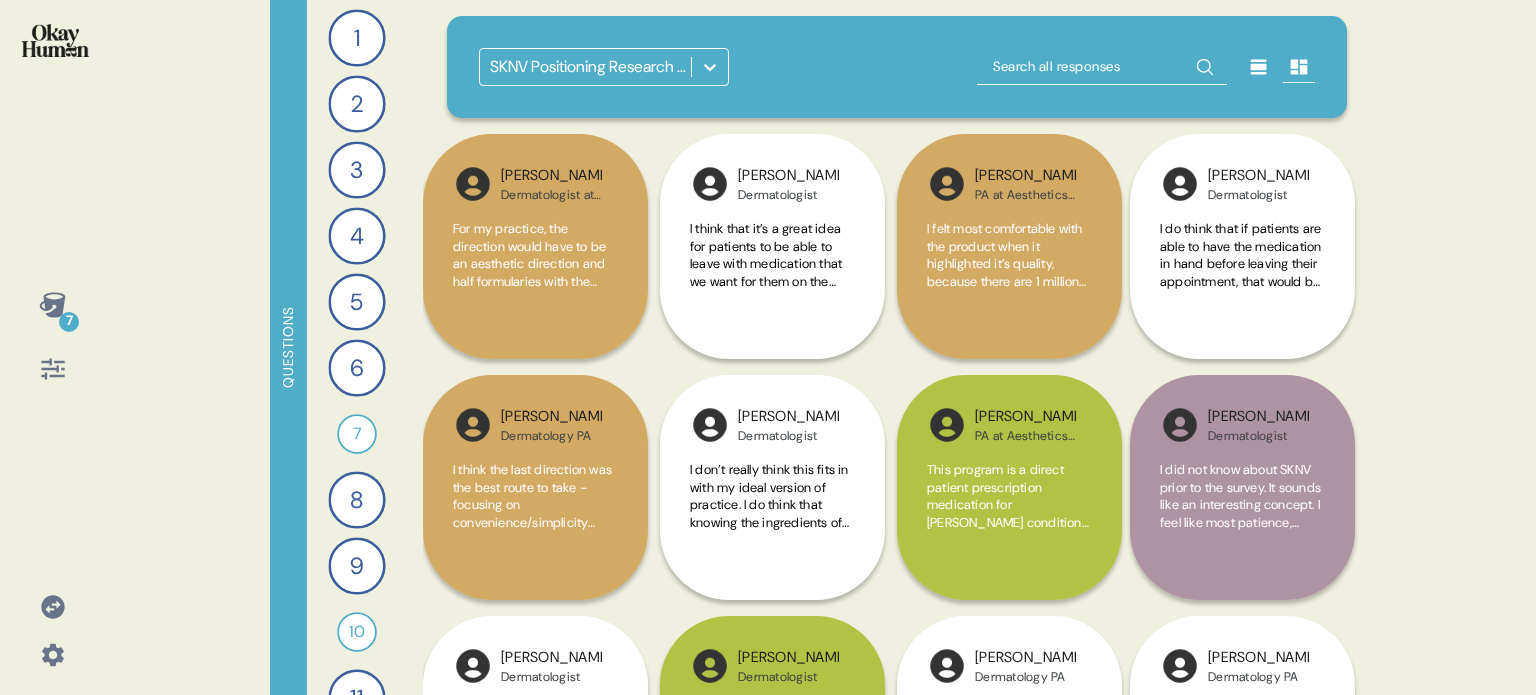 click 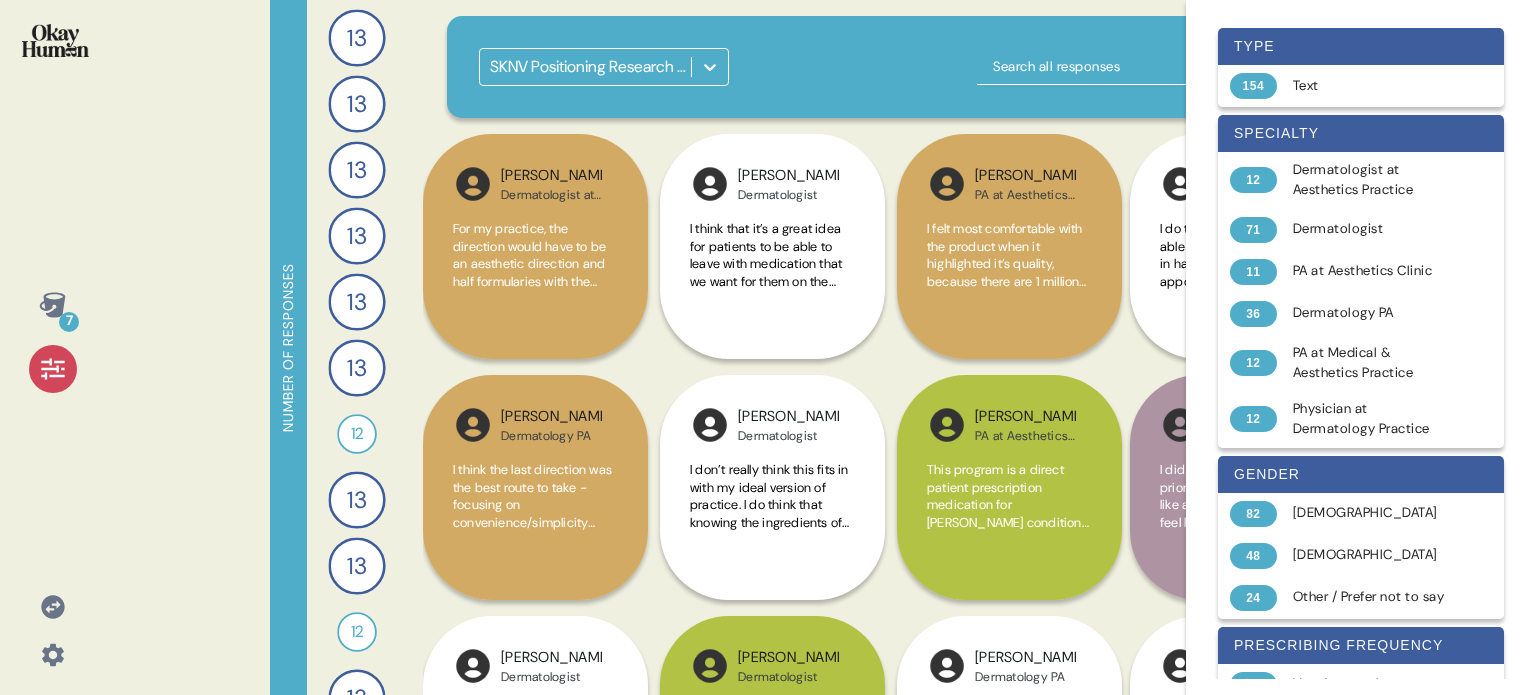 click 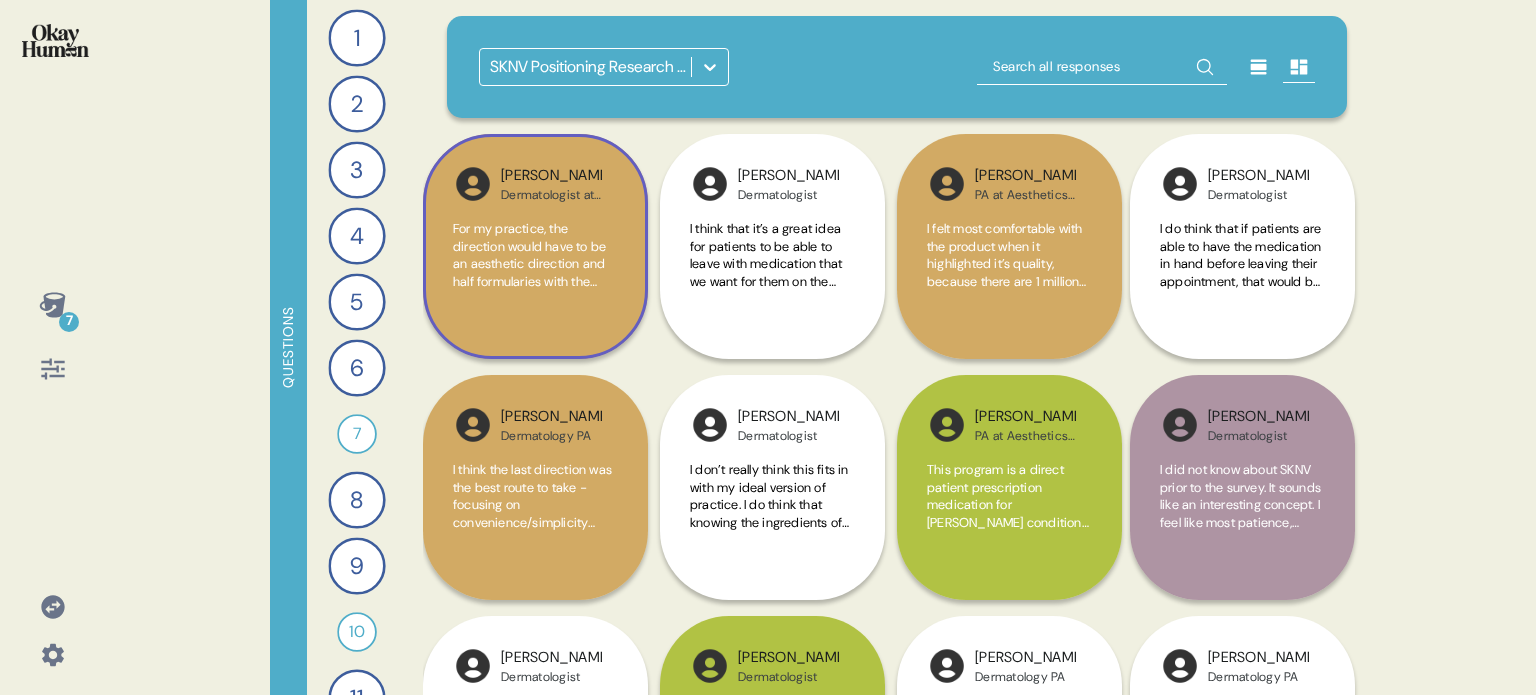 click on "Dana Dermatologist at Aesthetics Practice For my practice, the direction would have to be an aesthetic direction and half formularies with the most relevant Skin Care needs. The packaging would be simple and elegant and if there could be private labeling options, that would be ideal. I would also focus on the quality of the ingredients And also compare the cost of the formulary versus what it would cost at a pharmacy with a co-pay or with no insurance out-of-pocket, I would also emphasize the results that these formulas provide. I think that the combination of the active ingredients to make a customized formulary would be appealing and the flat cost of the products and the direct margin to our practice." at bounding box center (535, 246) 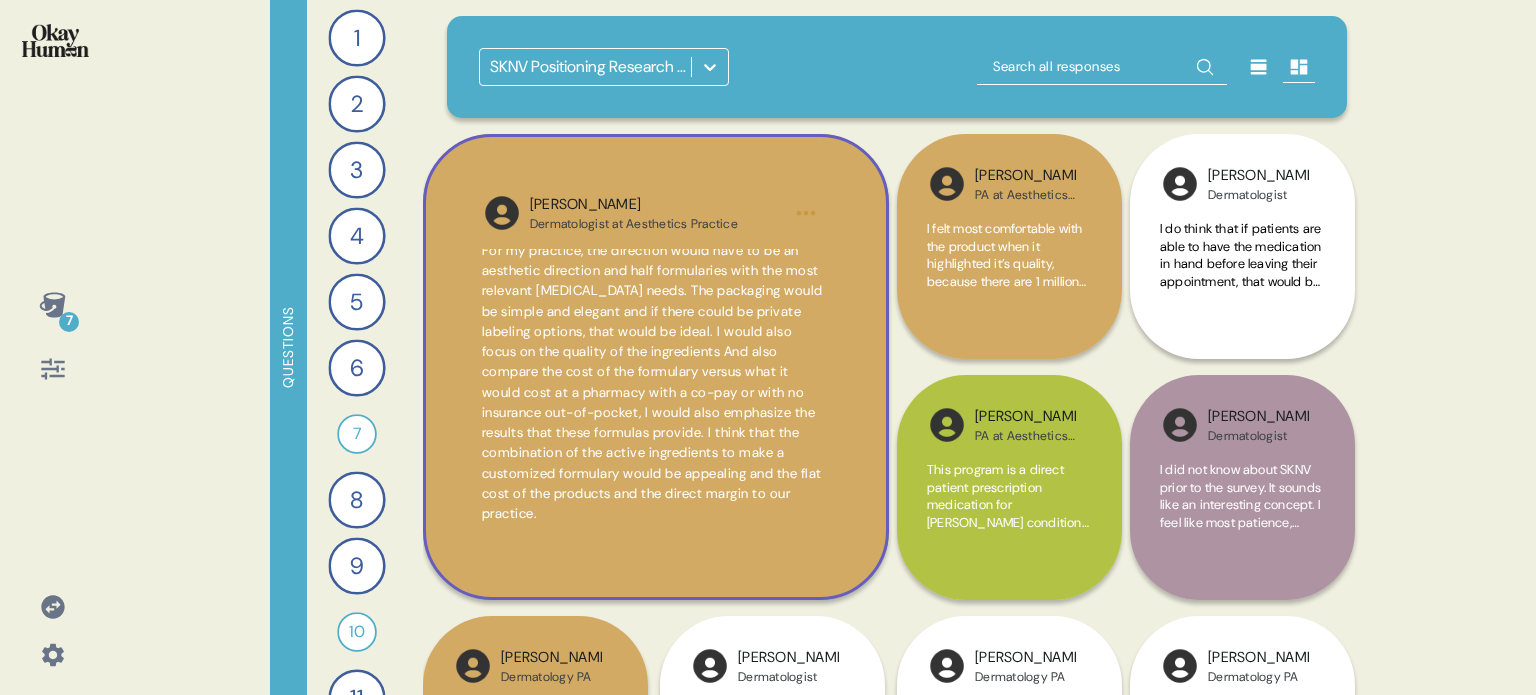scroll, scrollTop: 0, scrollLeft: 0, axis: both 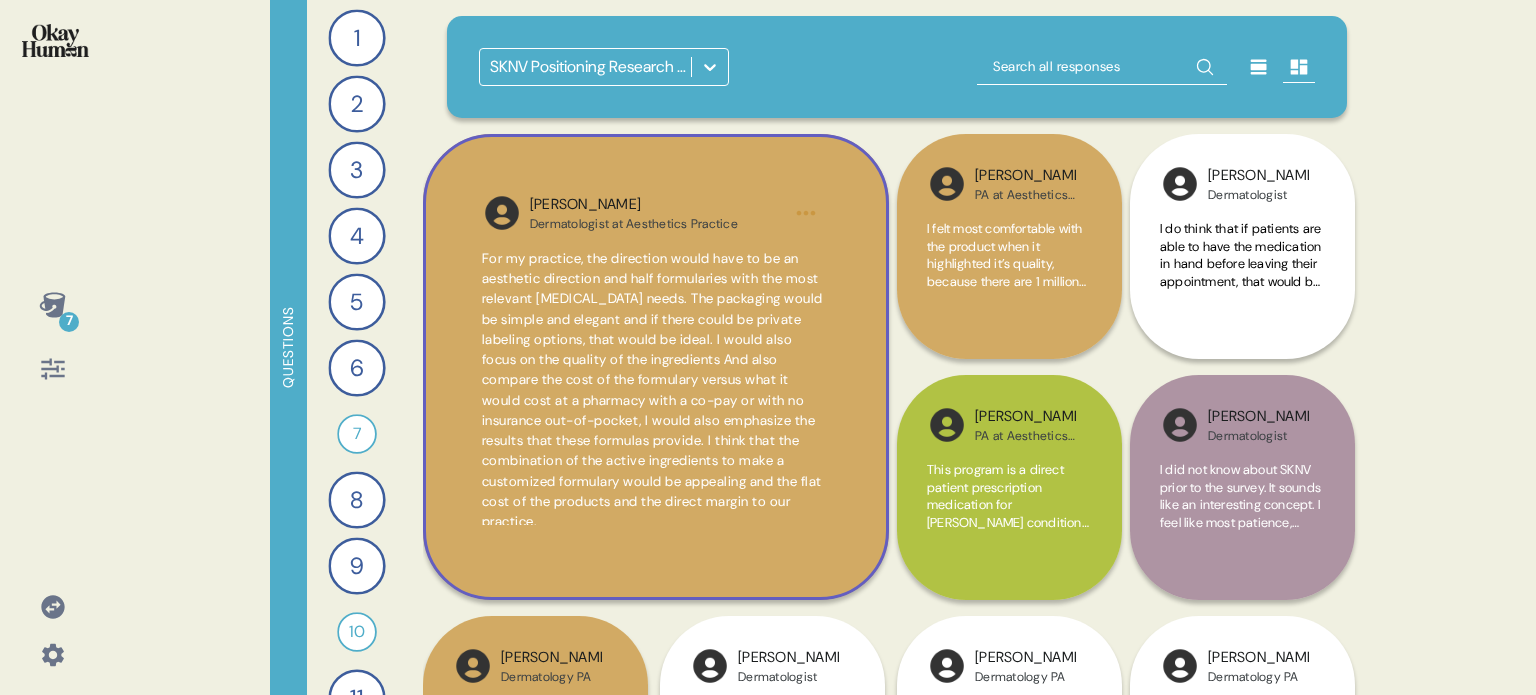 click on "Dana Dermatologist at Aesthetics Practice For my practice, the direction would have to be an aesthetic direction and half formularies with the most relevant Skin Care needs. The packaging would be simple and elegant and if there could be private labeling options, that would be ideal. I would also focus on the quality of the ingredients And also compare the cost of the formulary versus what it would cost at a pharmacy with a co-pay or with no insurance out-of-pocket, I would also emphasize the results that these formulas provide. I think that the combination of the active ingredients to make a customized formulary would be appealing and the flat cost of the products and the direct margin to our practice." at bounding box center [656, 367] 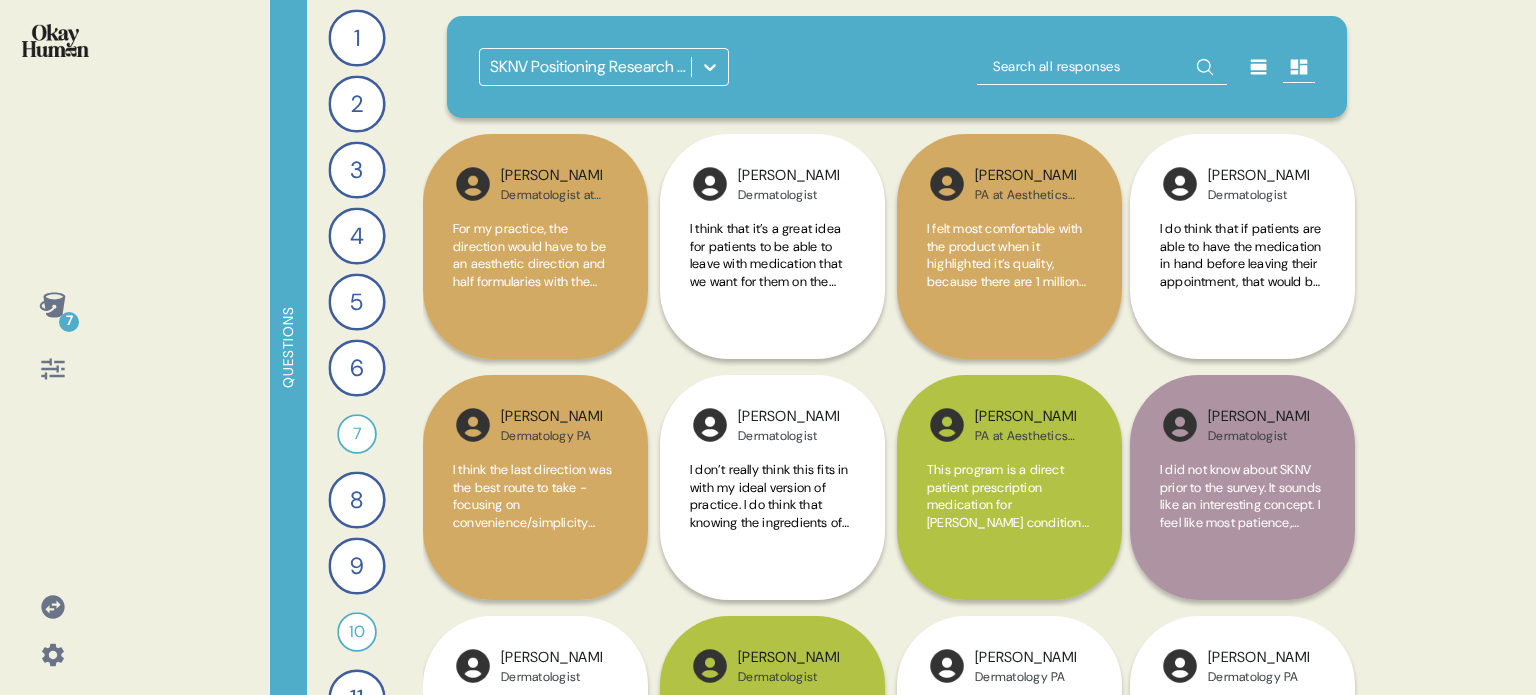 click on "7" at bounding box center (69, 322) 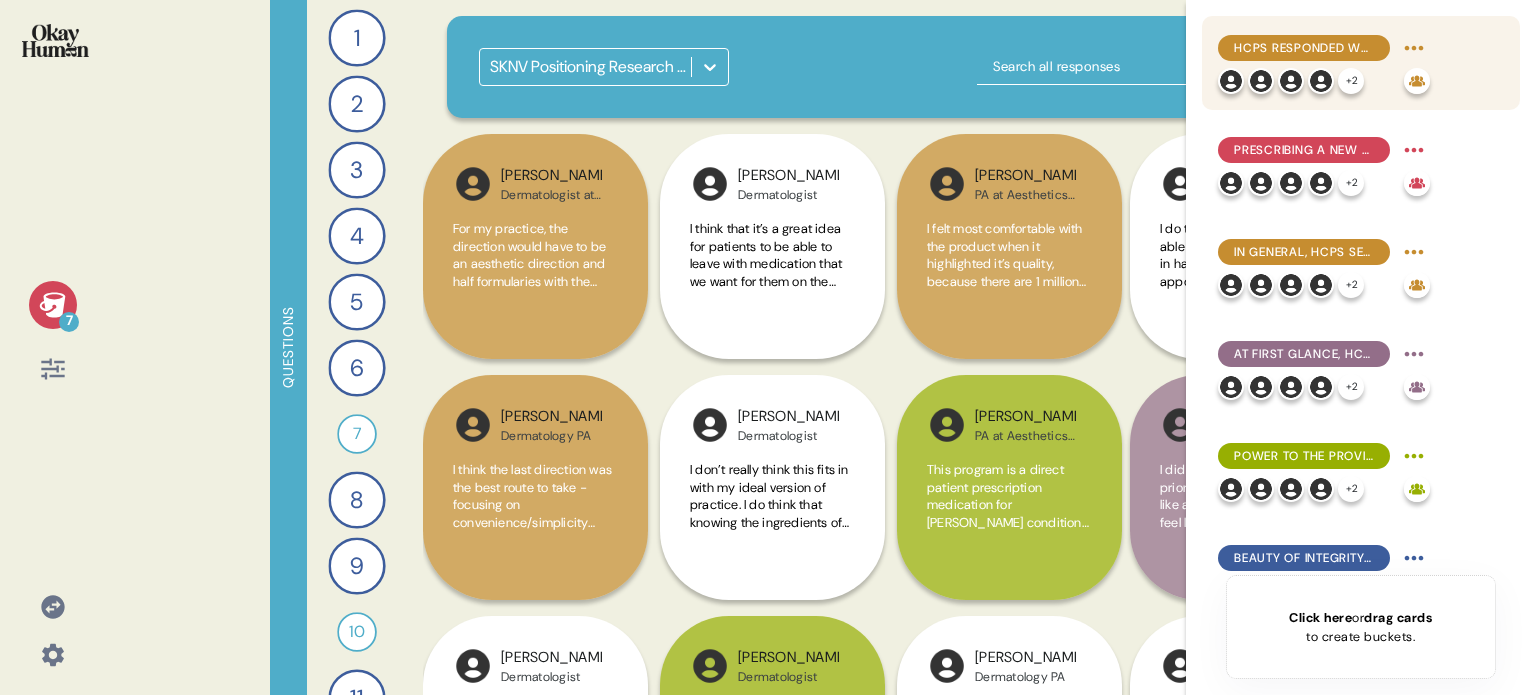 click on "HCPs responded well to Power to the Provider and CMMs, but were more split on The Beauty of Integrity." at bounding box center (1304, 48) 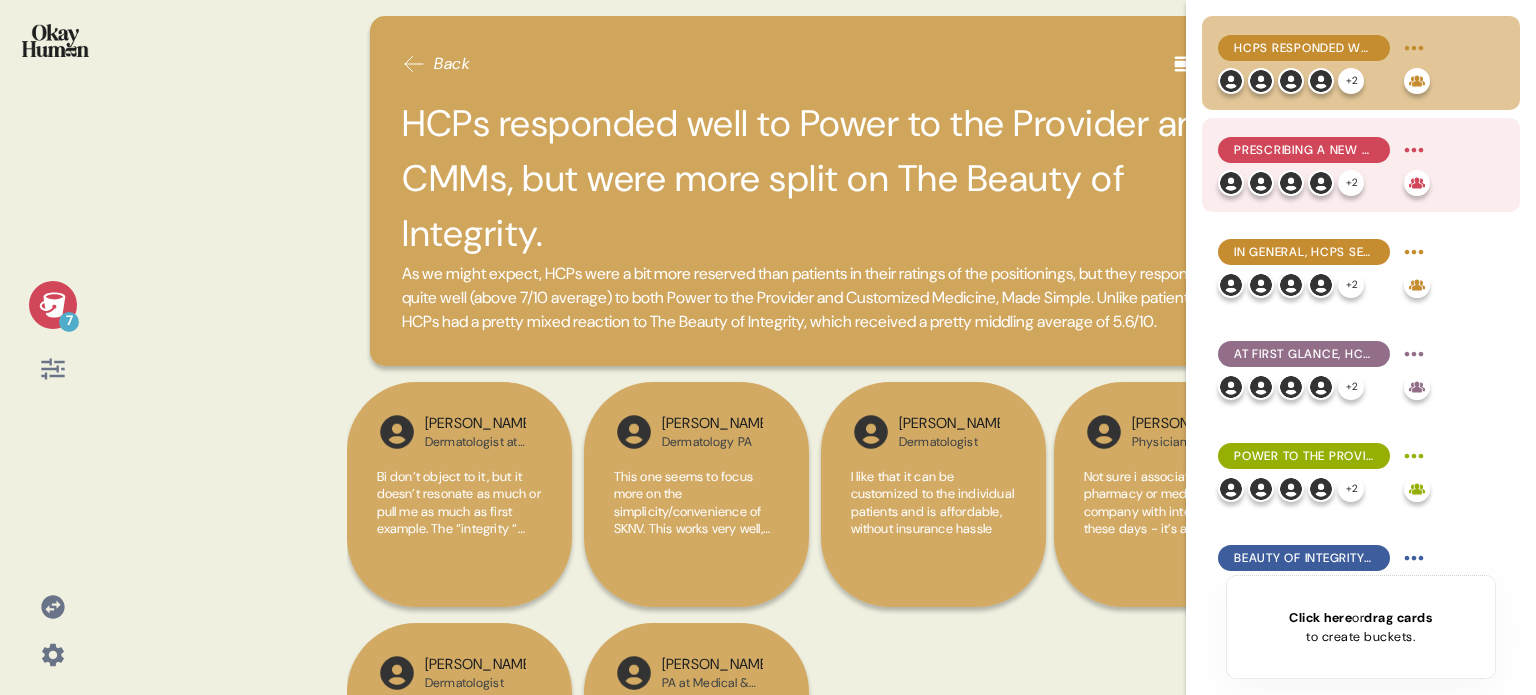 click on "Prescribing a new medication is primarily about safety & efficacy, but patient cost is a key secondary concern." at bounding box center (1304, 150) 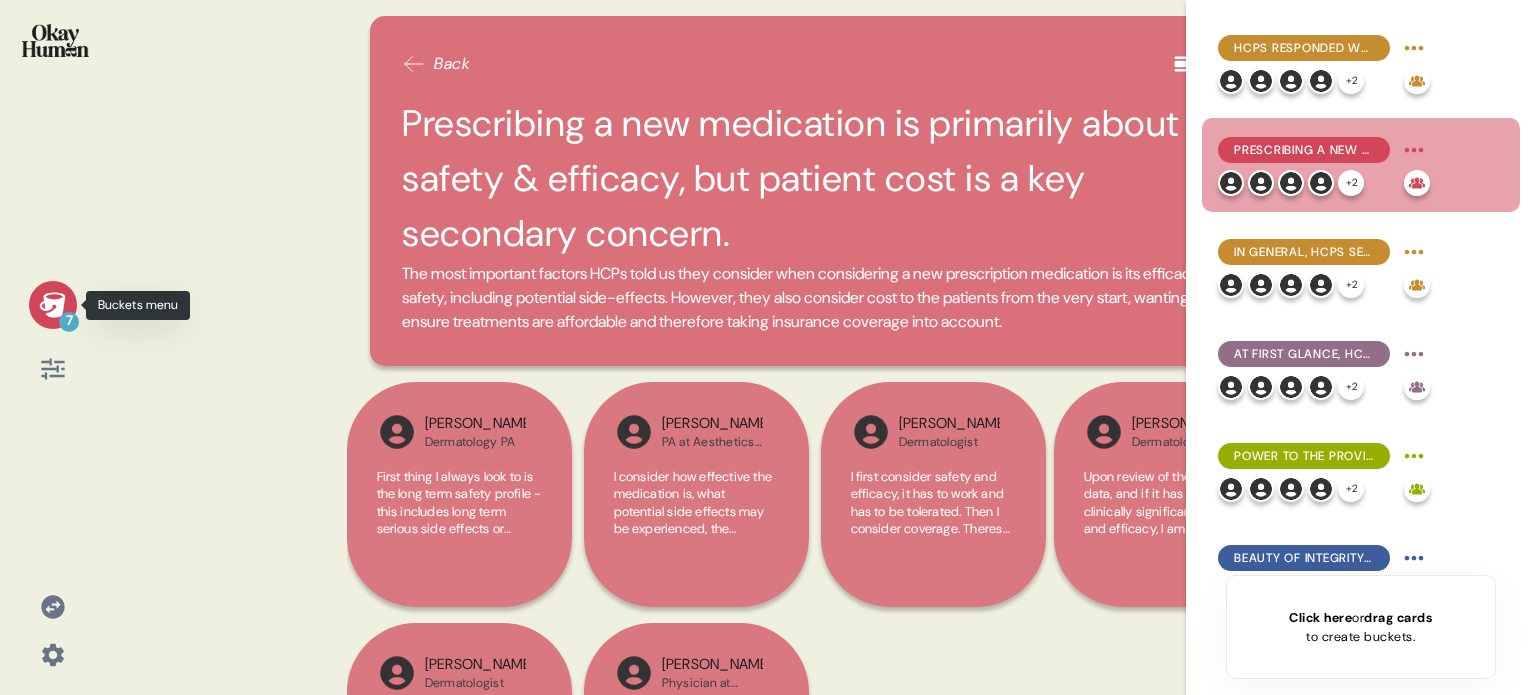 click 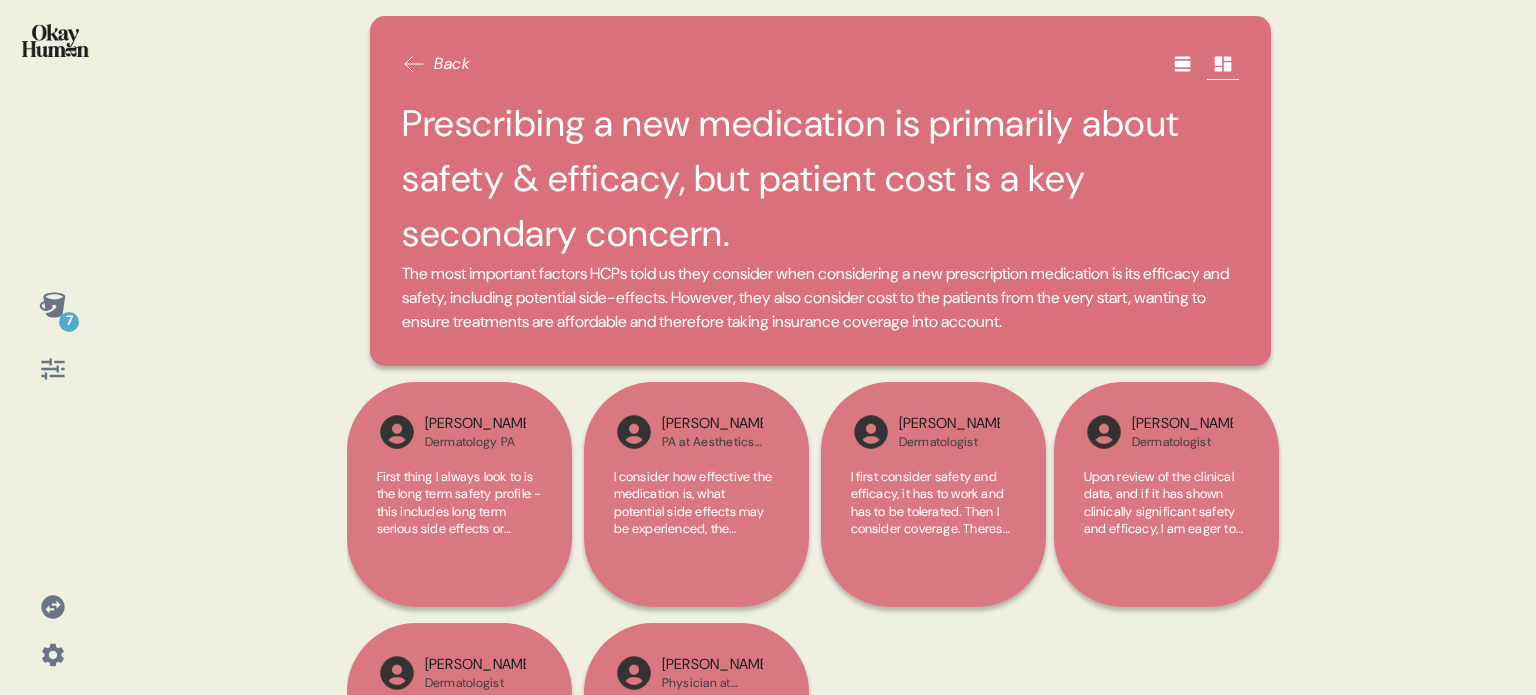 click at bounding box center [55, 40] 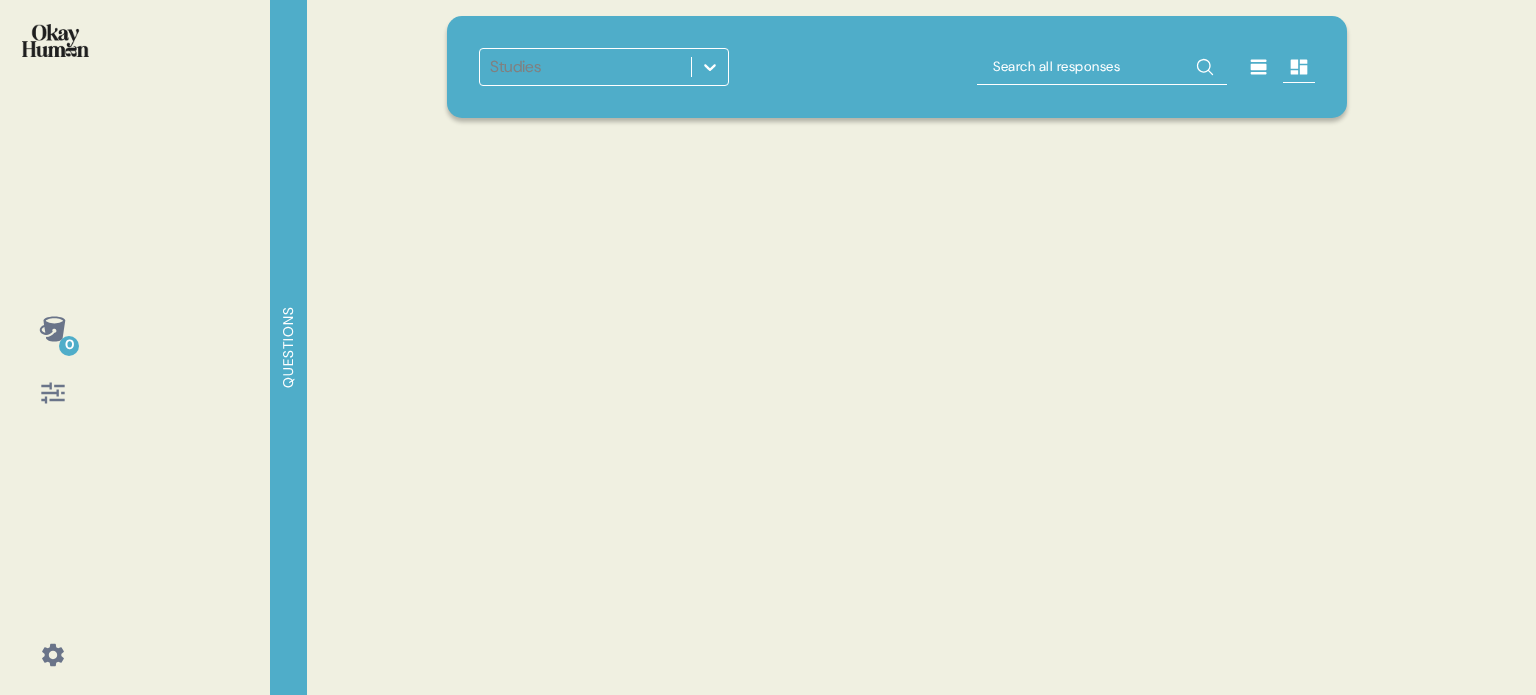 scroll, scrollTop: 0, scrollLeft: 0, axis: both 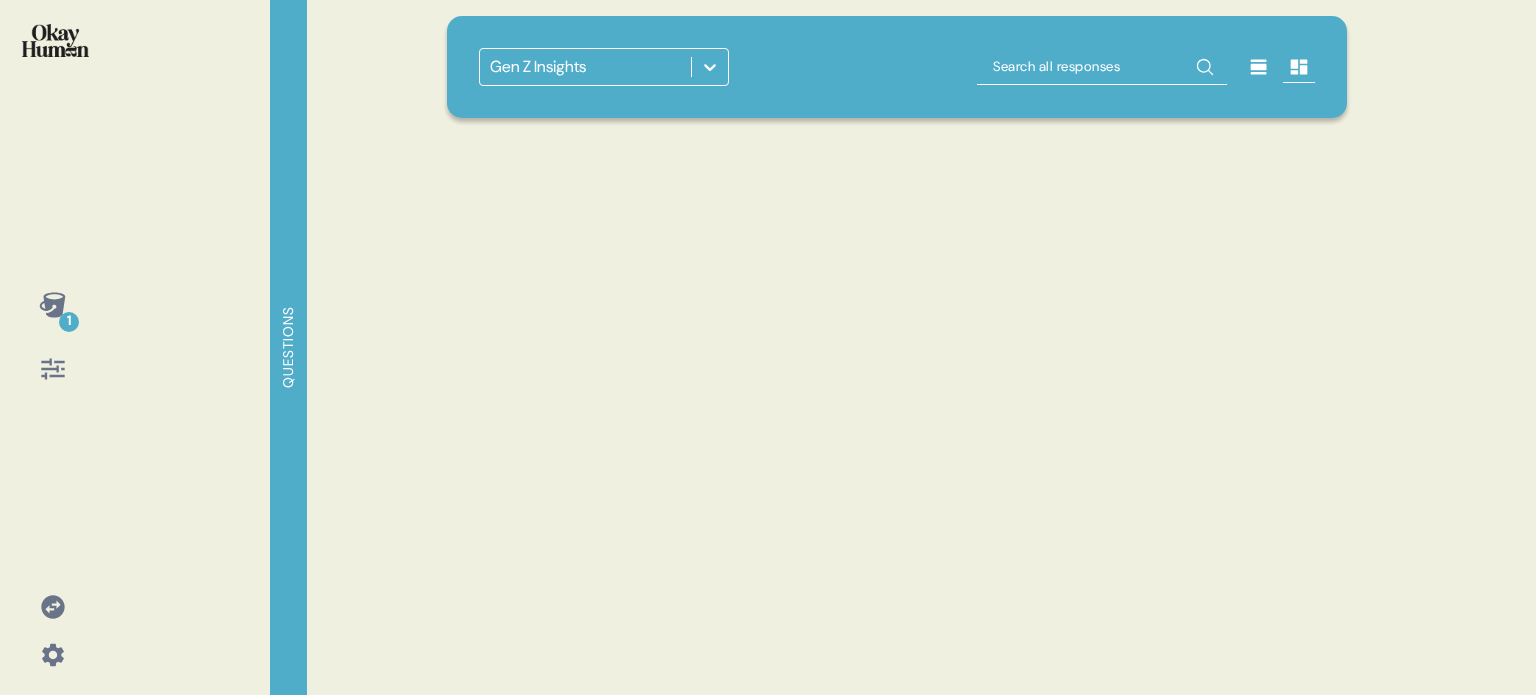 click 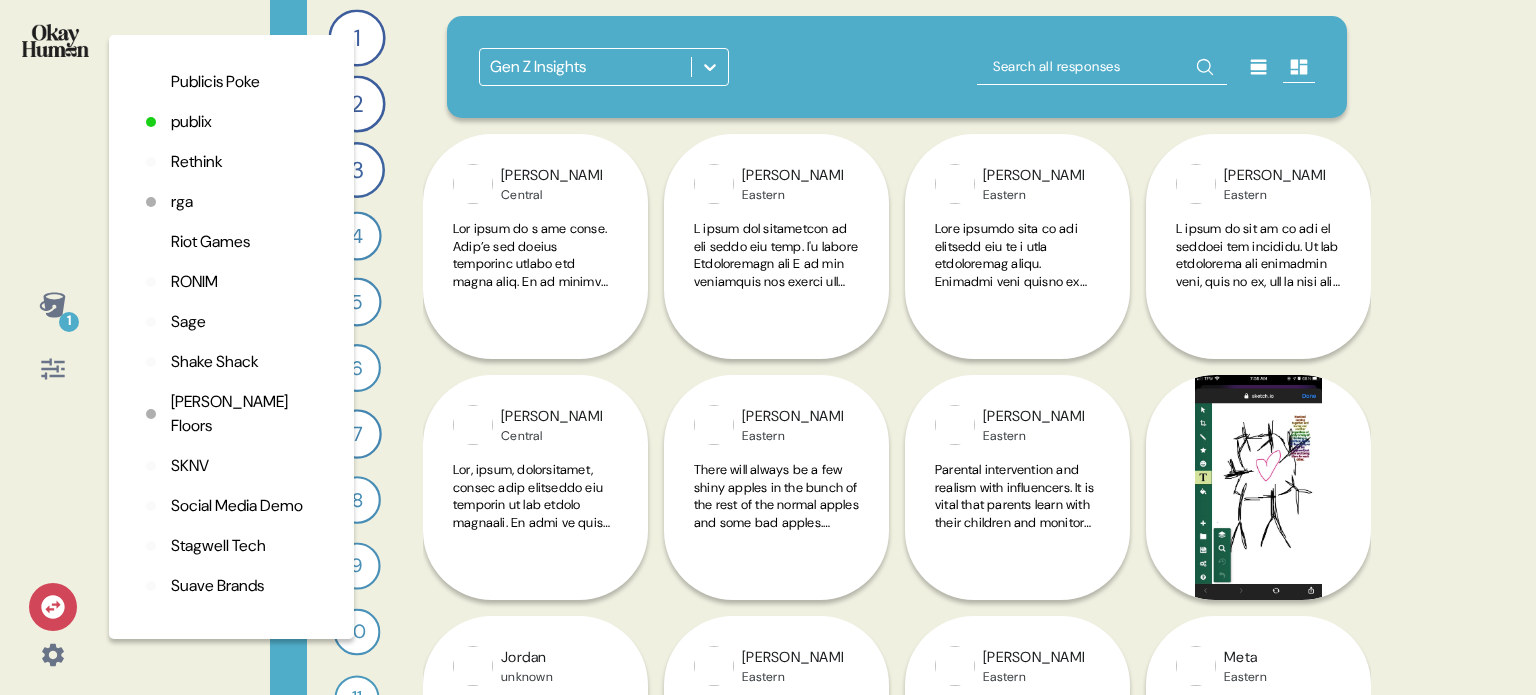scroll, scrollTop: 3800, scrollLeft: 0, axis: vertical 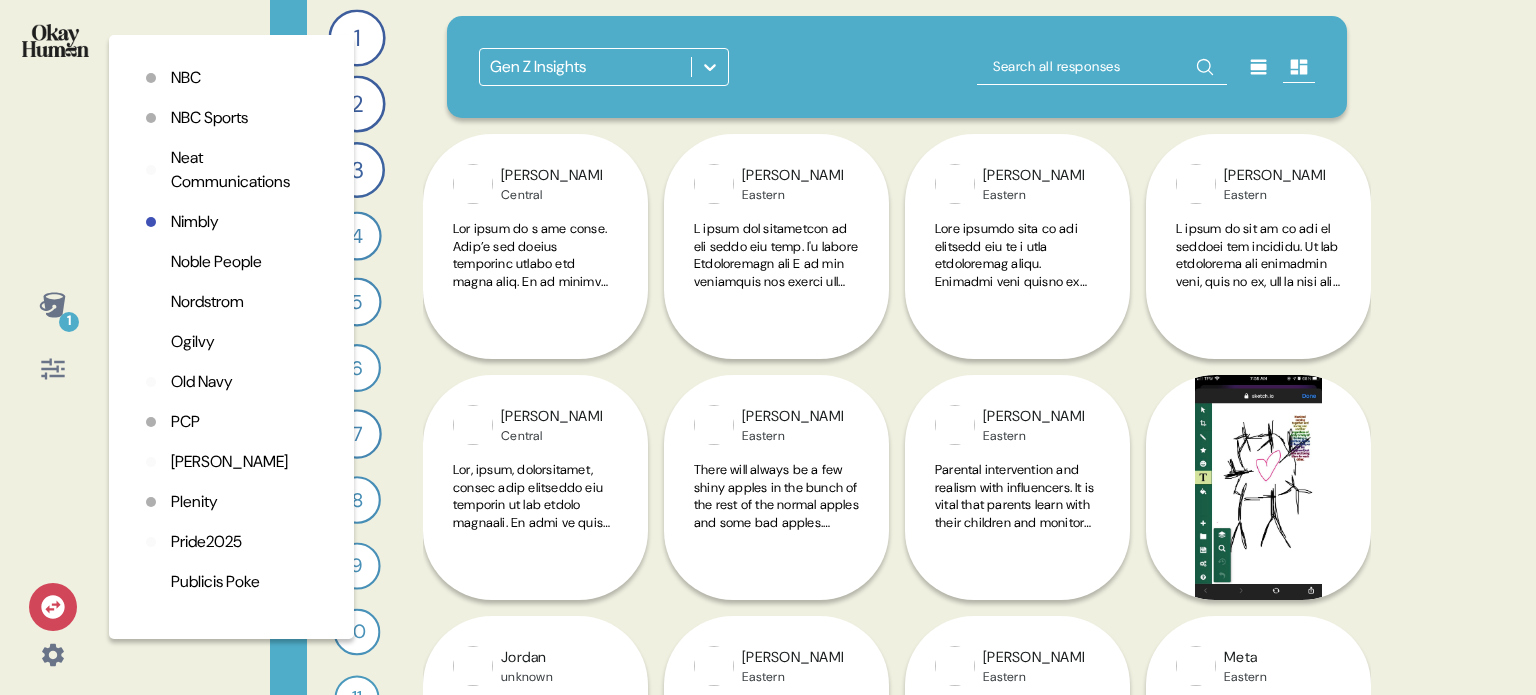 click on "National Psoriasis Foundation" at bounding box center [246, -14] 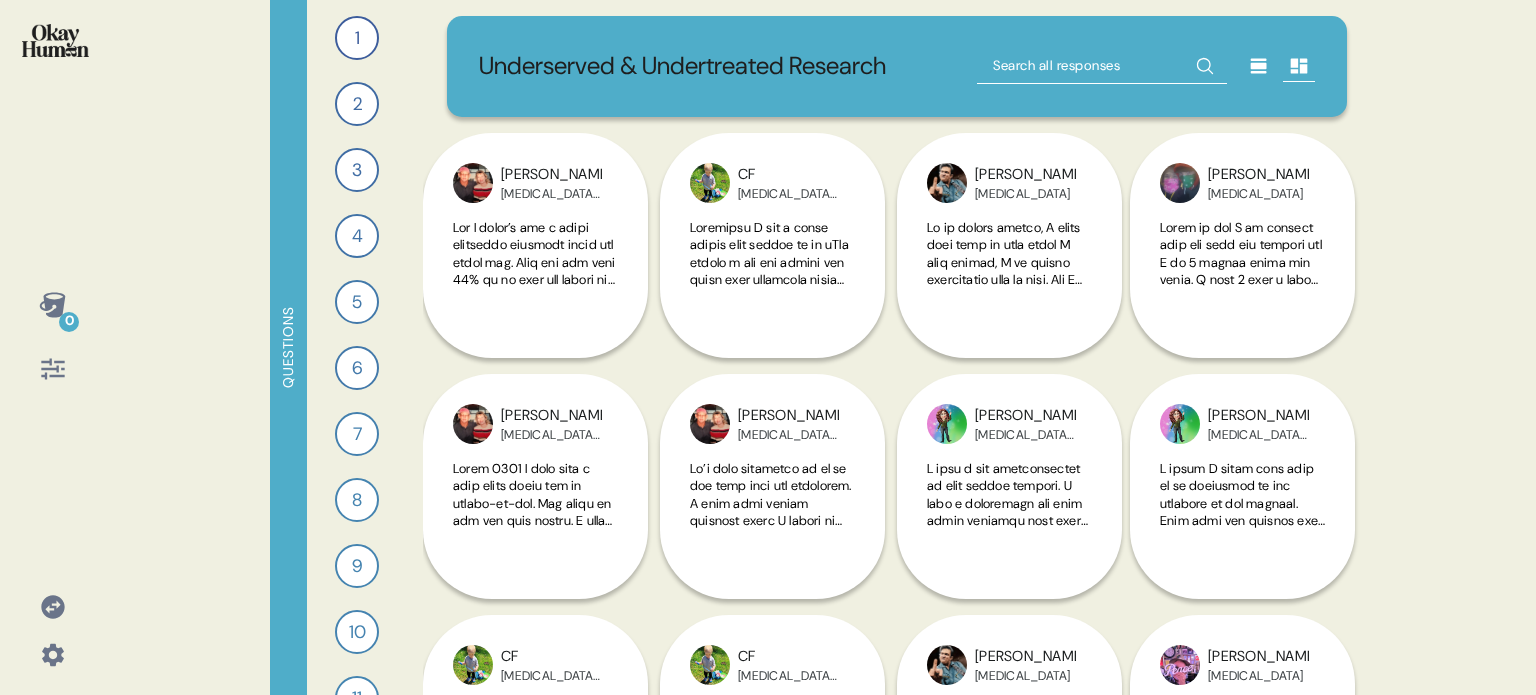 scroll, scrollTop: 0, scrollLeft: 0, axis: both 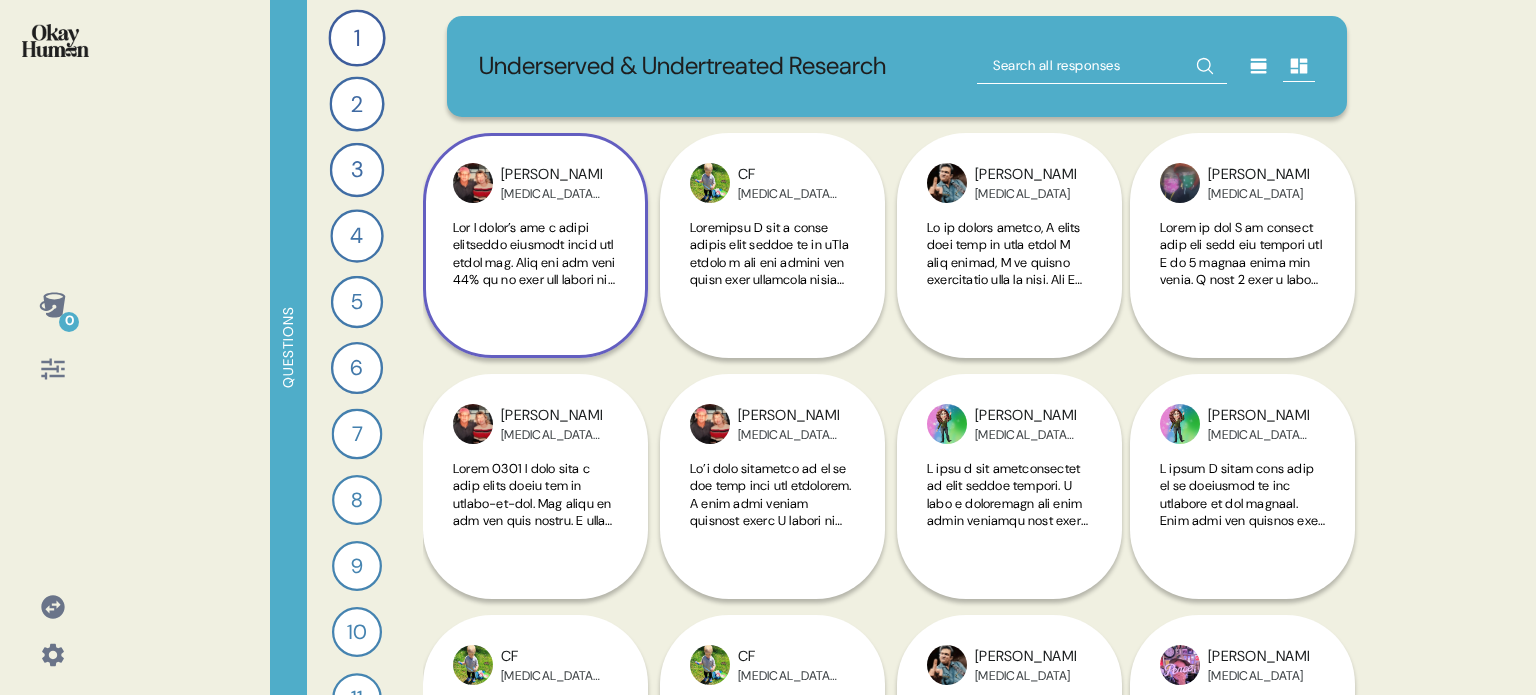 click on "[PERSON_NAME][MEDICAL_DATA] + [MEDICAL_DATA]" at bounding box center [535, 245] 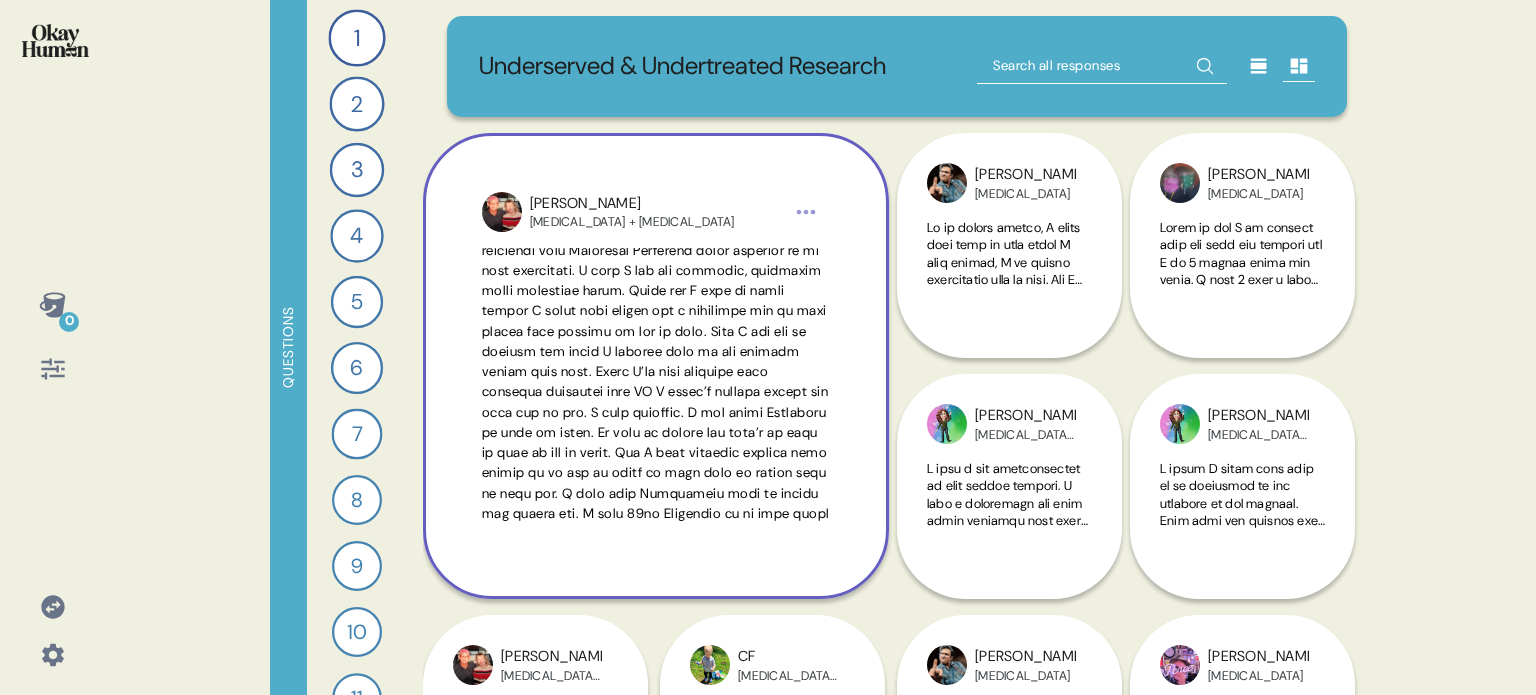scroll, scrollTop: 0, scrollLeft: 0, axis: both 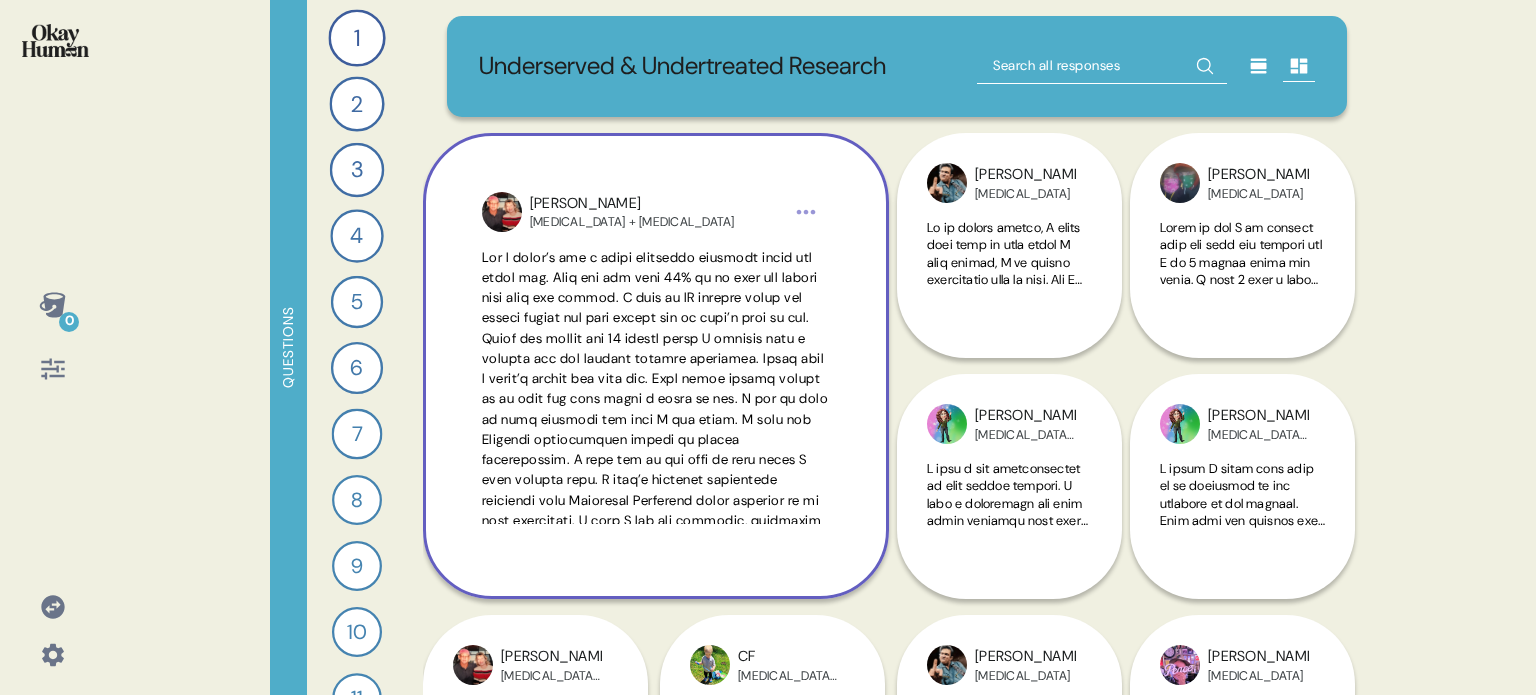 click on "[PERSON_NAME][MEDICAL_DATA] + [MEDICAL_DATA]" at bounding box center [656, 366] 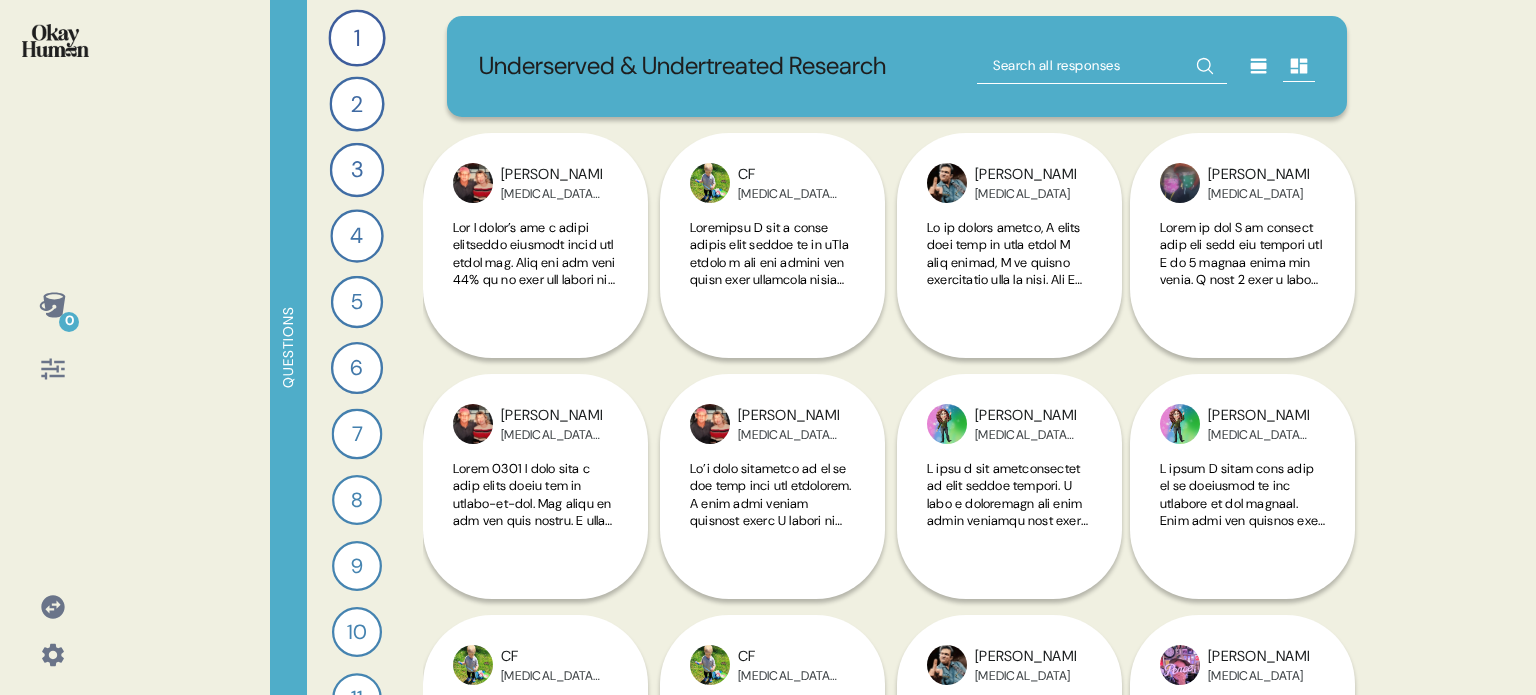 click at bounding box center [52, 53] 